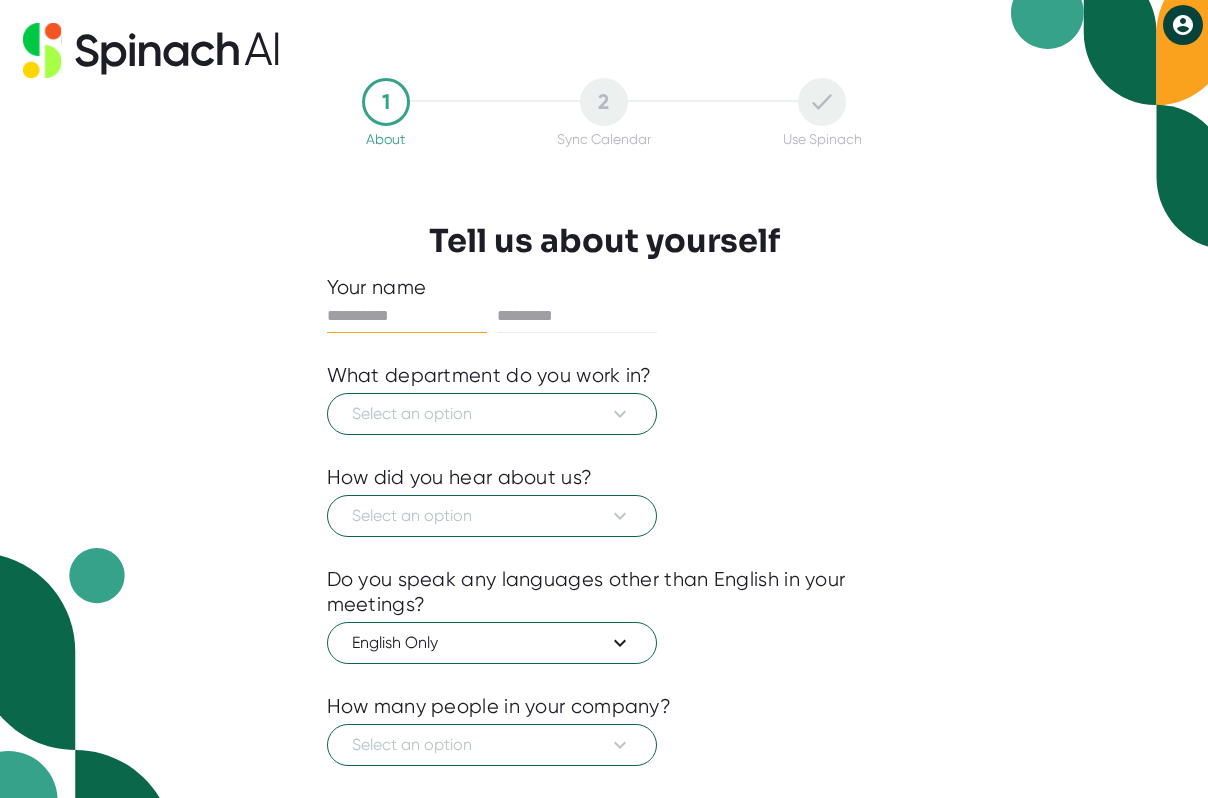 scroll, scrollTop: 0, scrollLeft: 0, axis: both 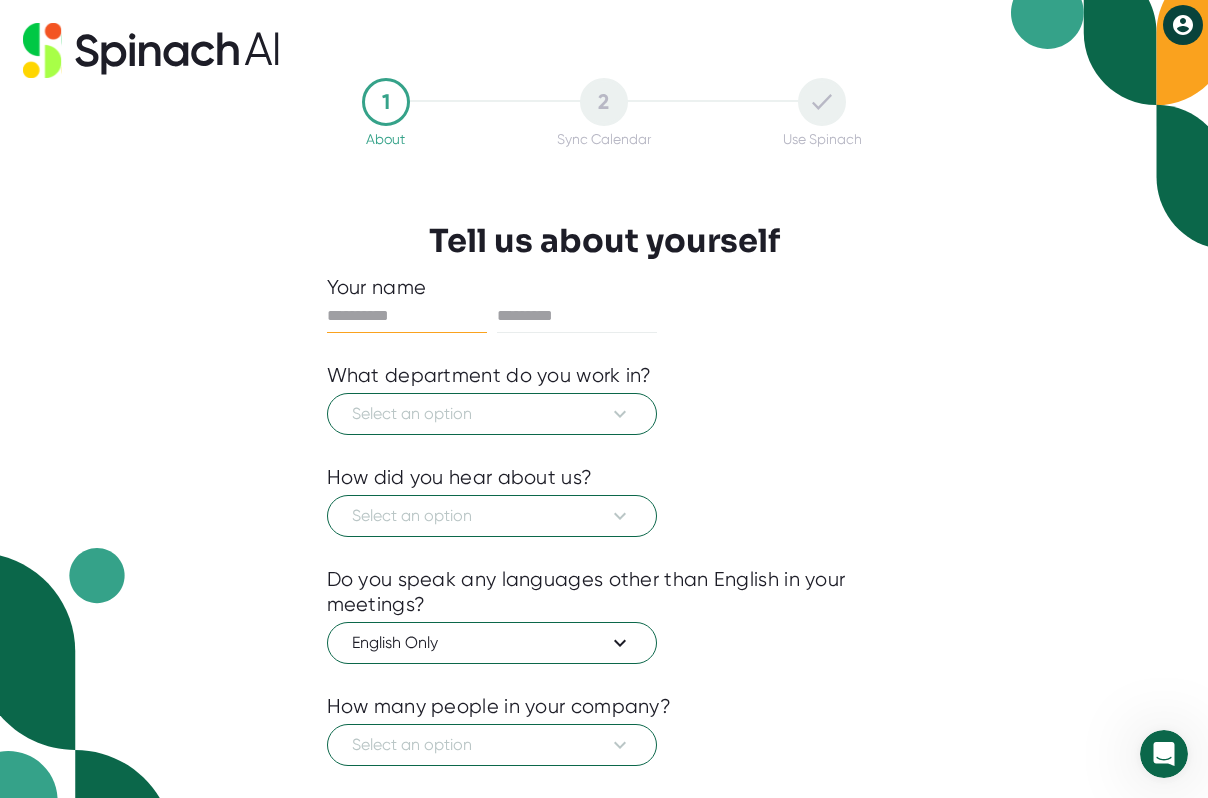 click 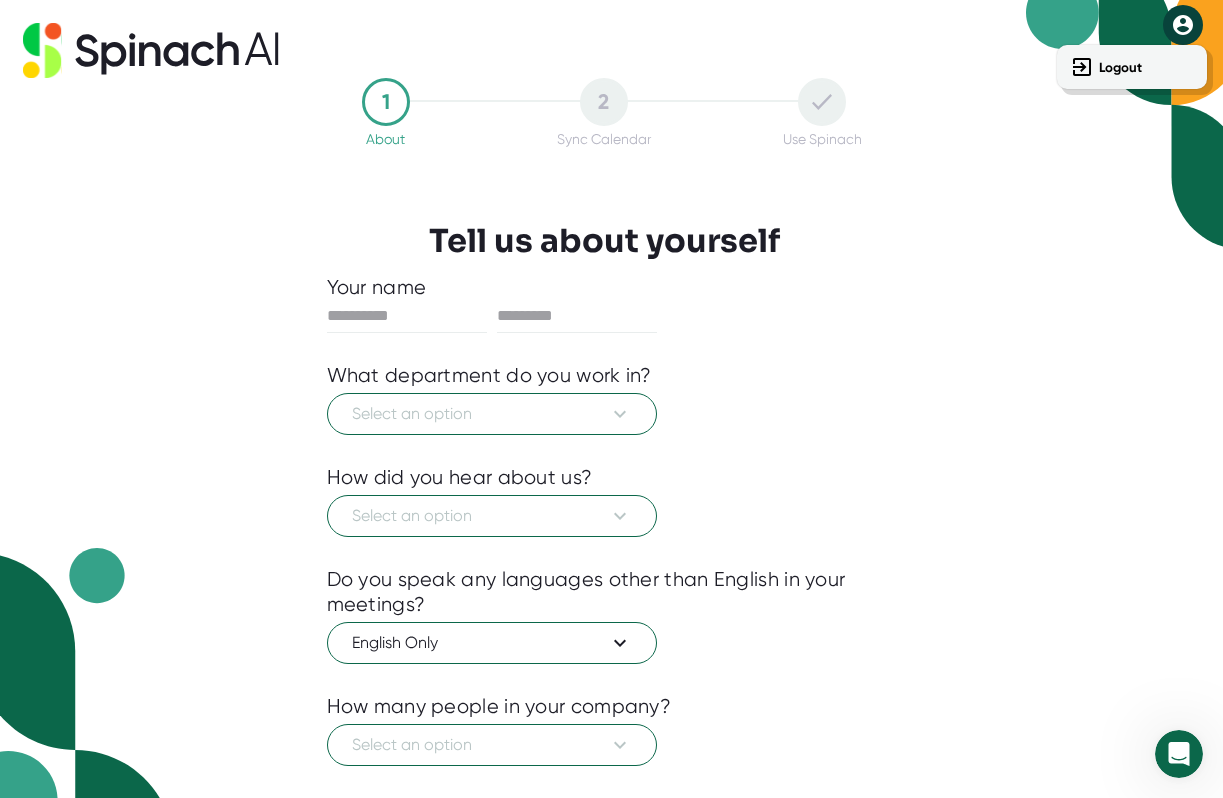 click at bounding box center (611, 399) 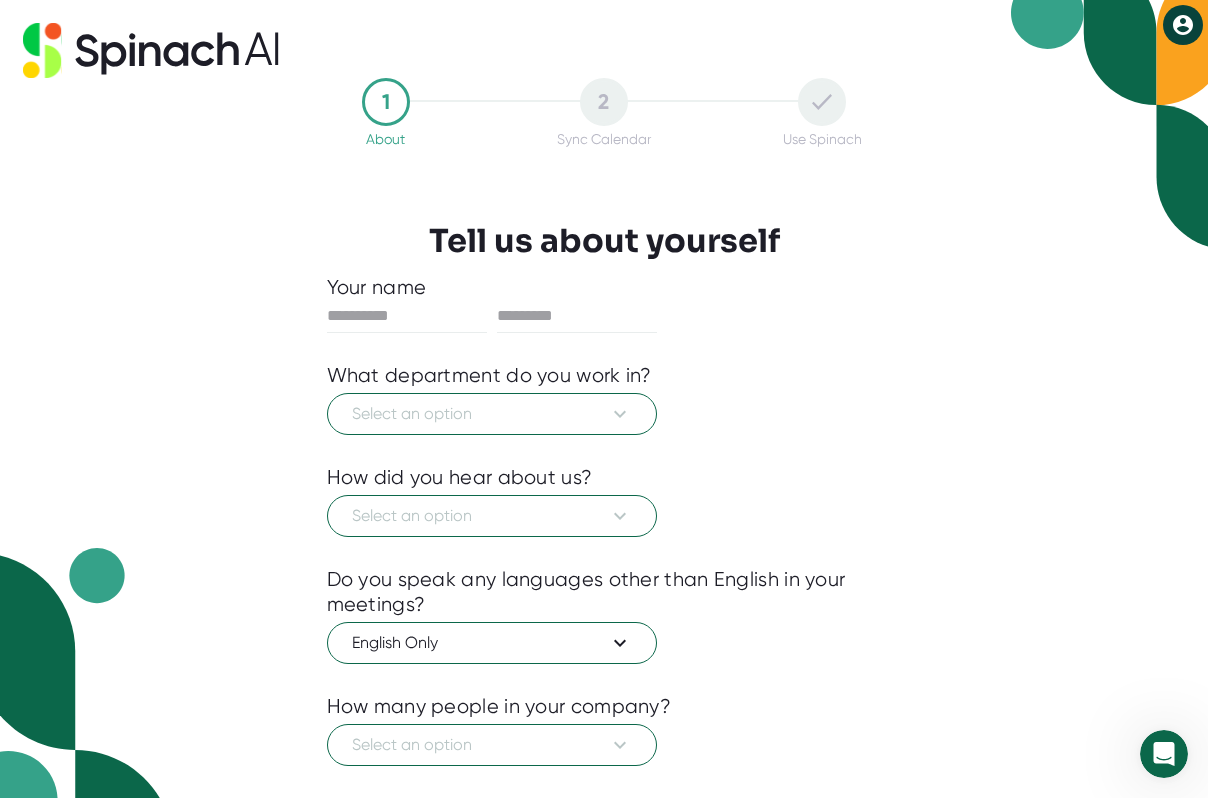 scroll, scrollTop: 108, scrollLeft: 0, axis: vertical 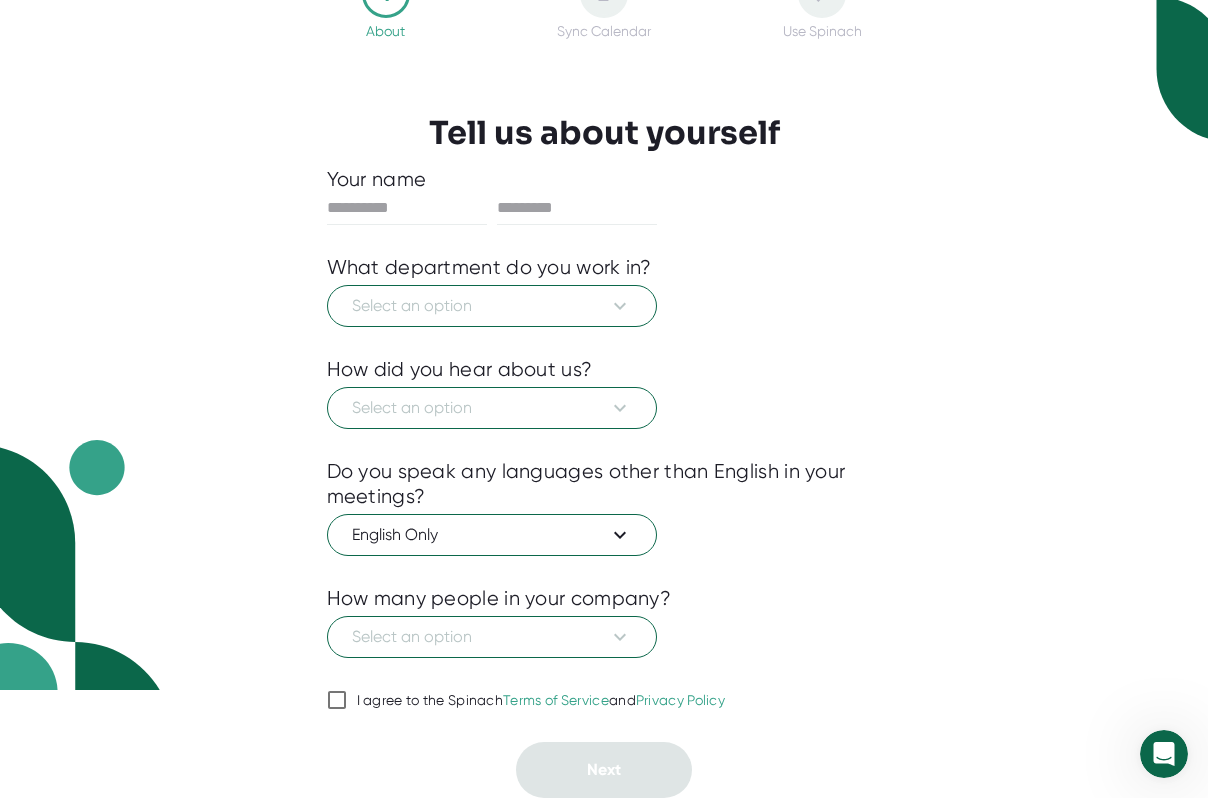 click 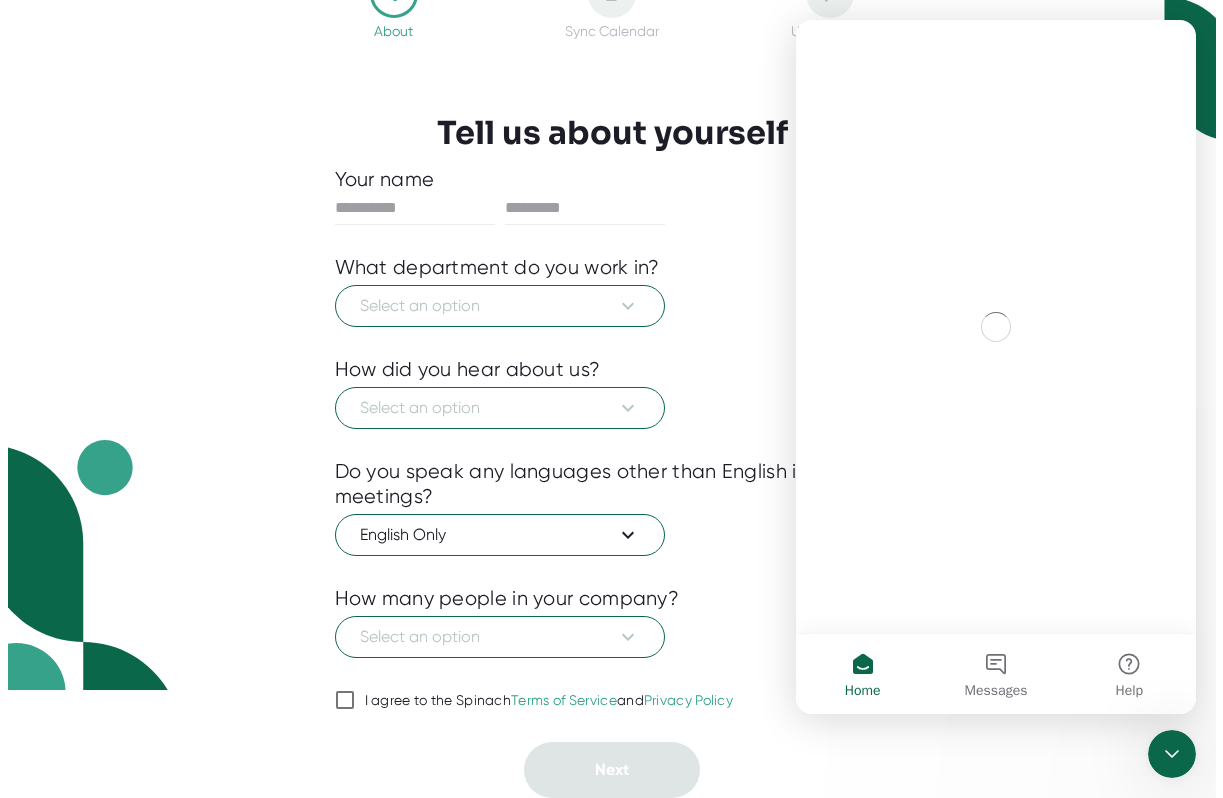 scroll, scrollTop: 0, scrollLeft: 0, axis: both 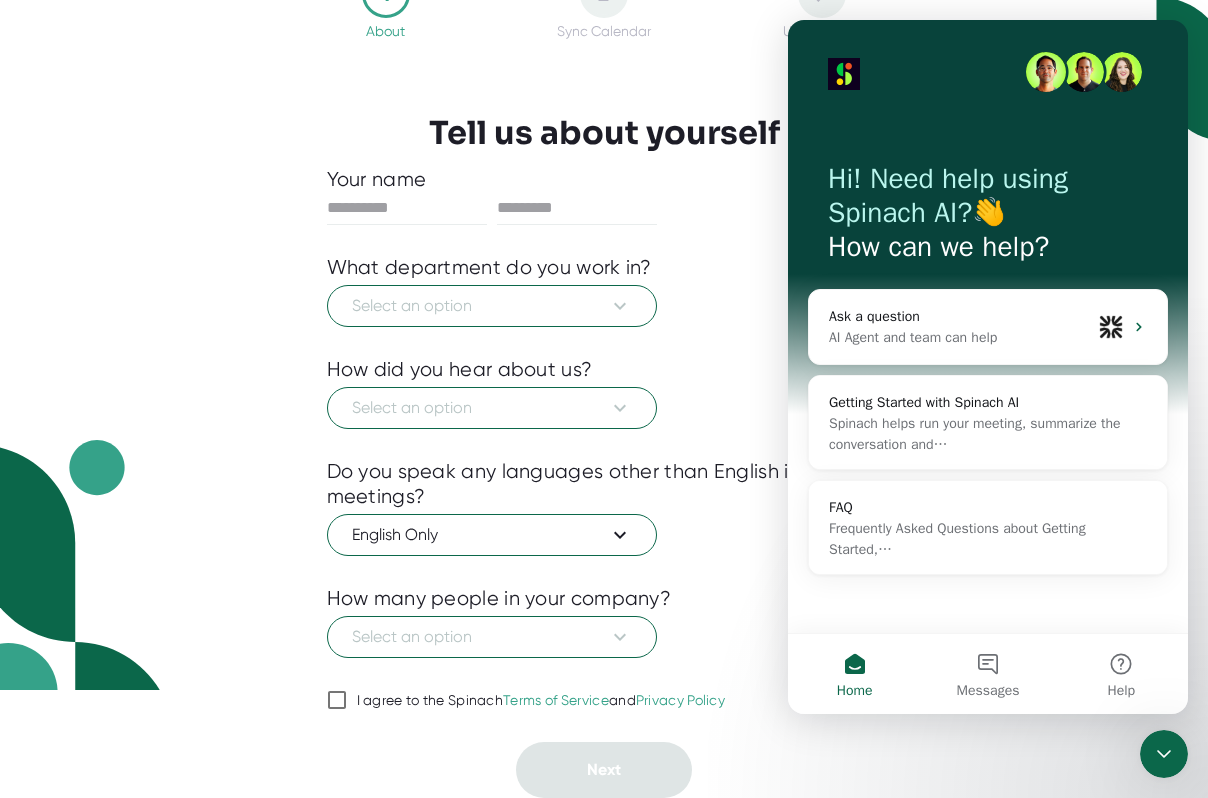 click on "Select an option" at bounding box center (604, 303) 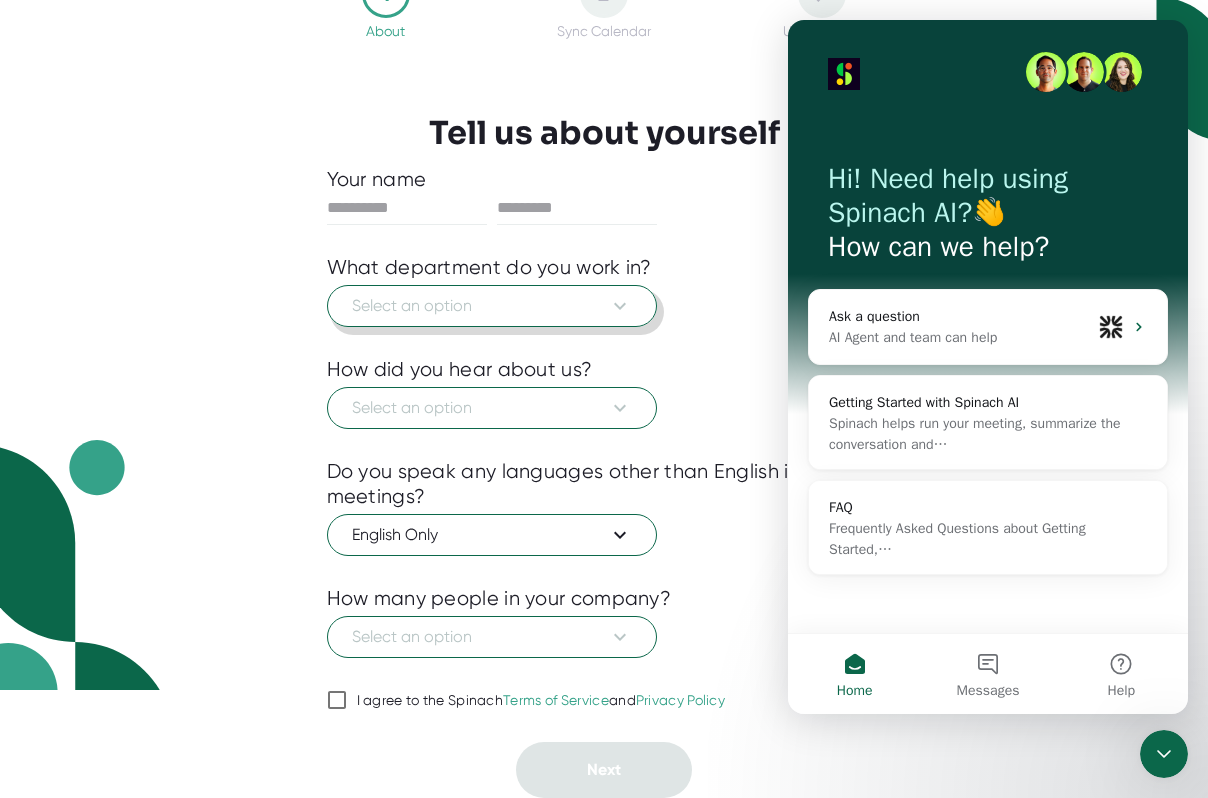 click on "Select an option" at bounding box center (492, 306) 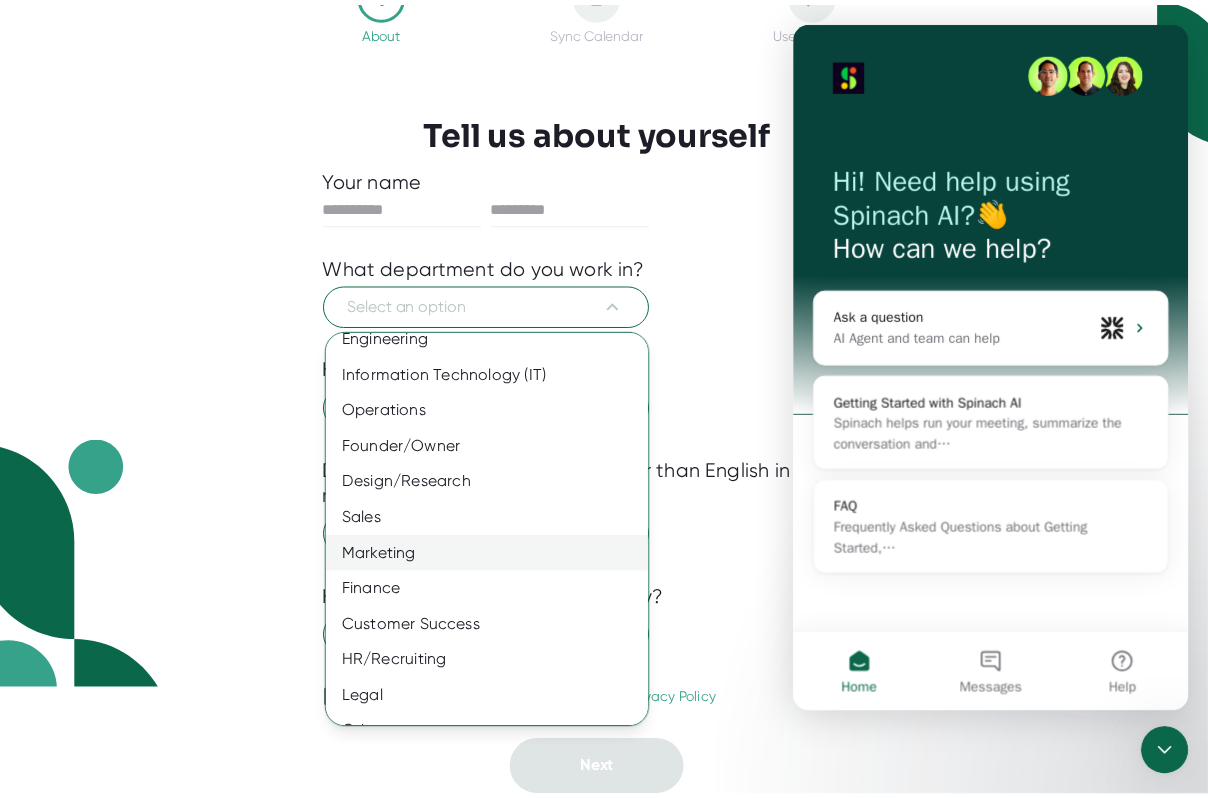 scroll, scrollTop: 79, scrollLeft: 0, axis: vertical 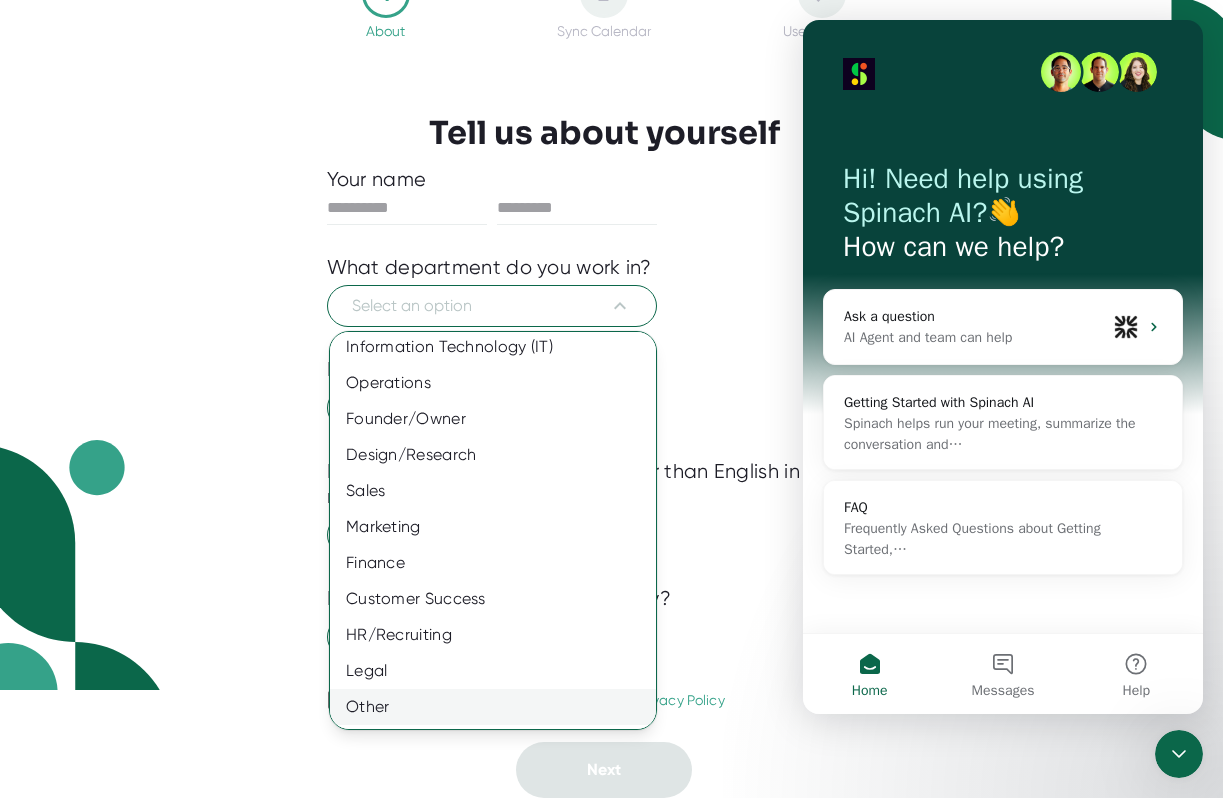 click on "Other" at bounding box center (500, 707) 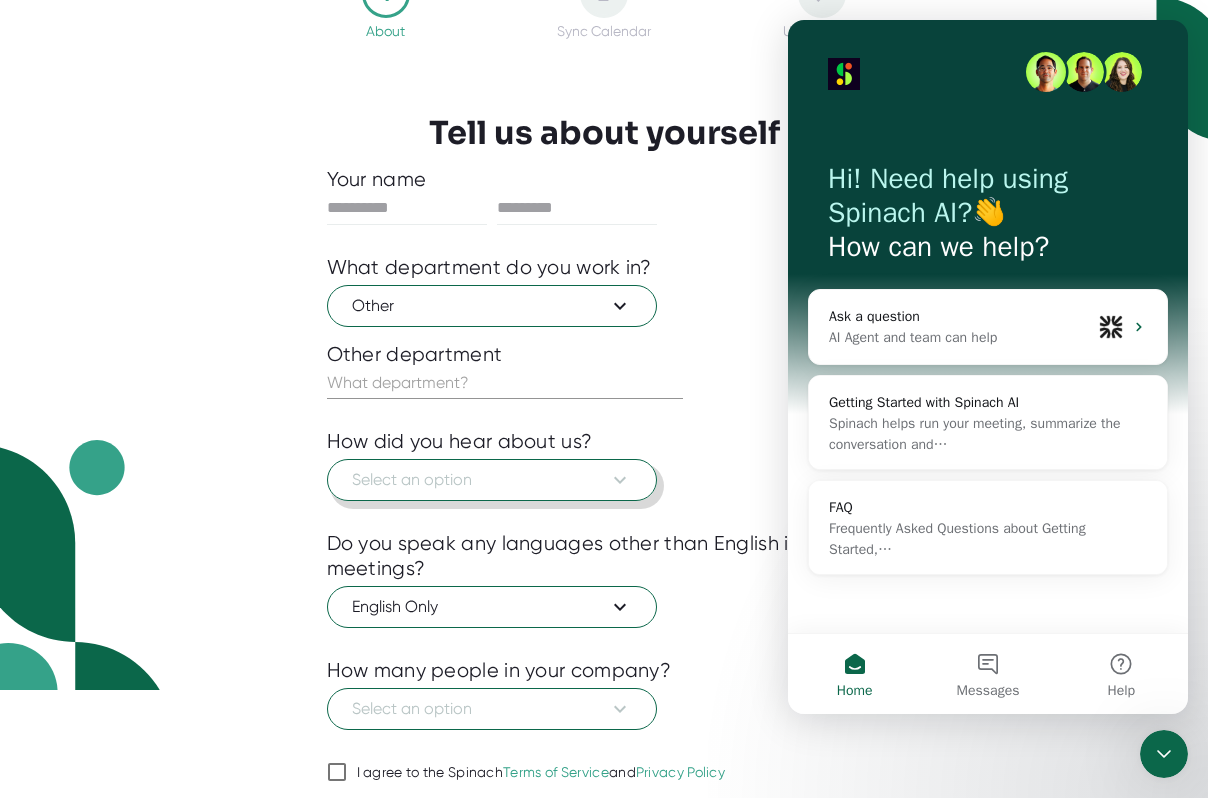 click on "Select an option" at bounding box center (492, 480) 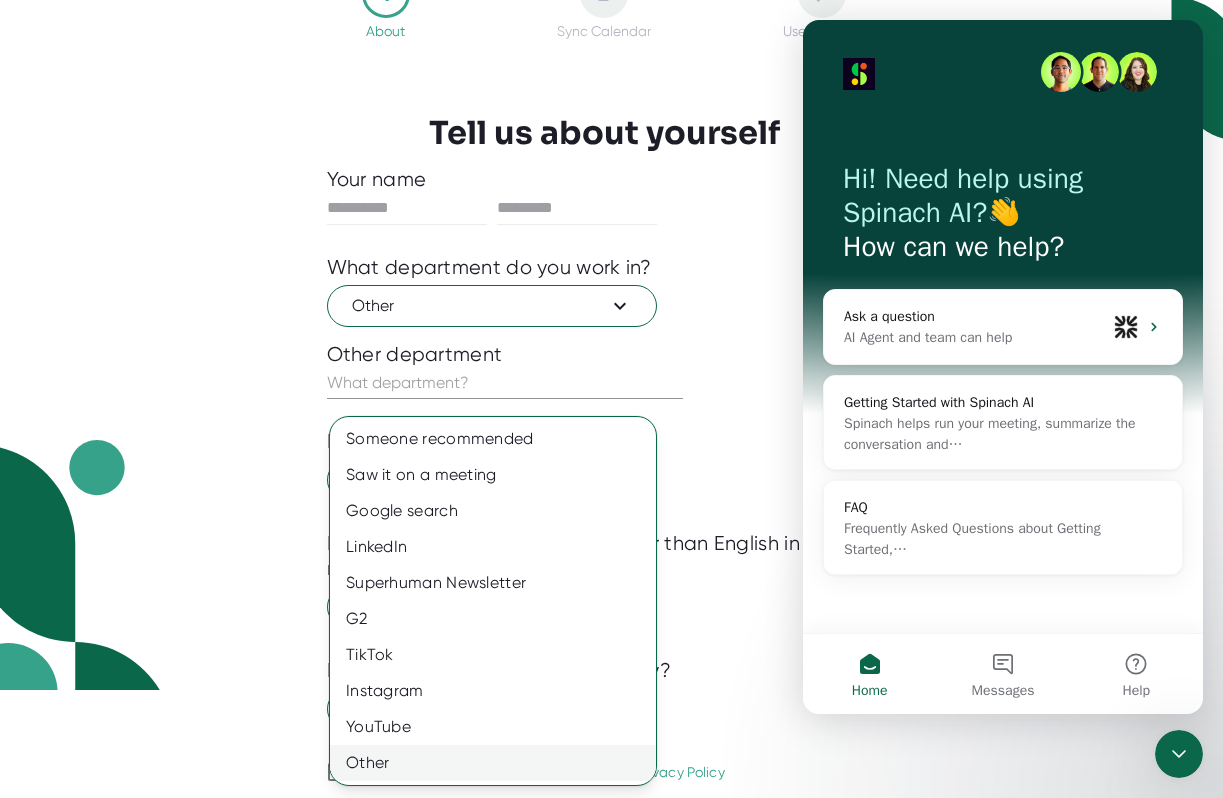 click on "Other" at bounding box center [493, 763] 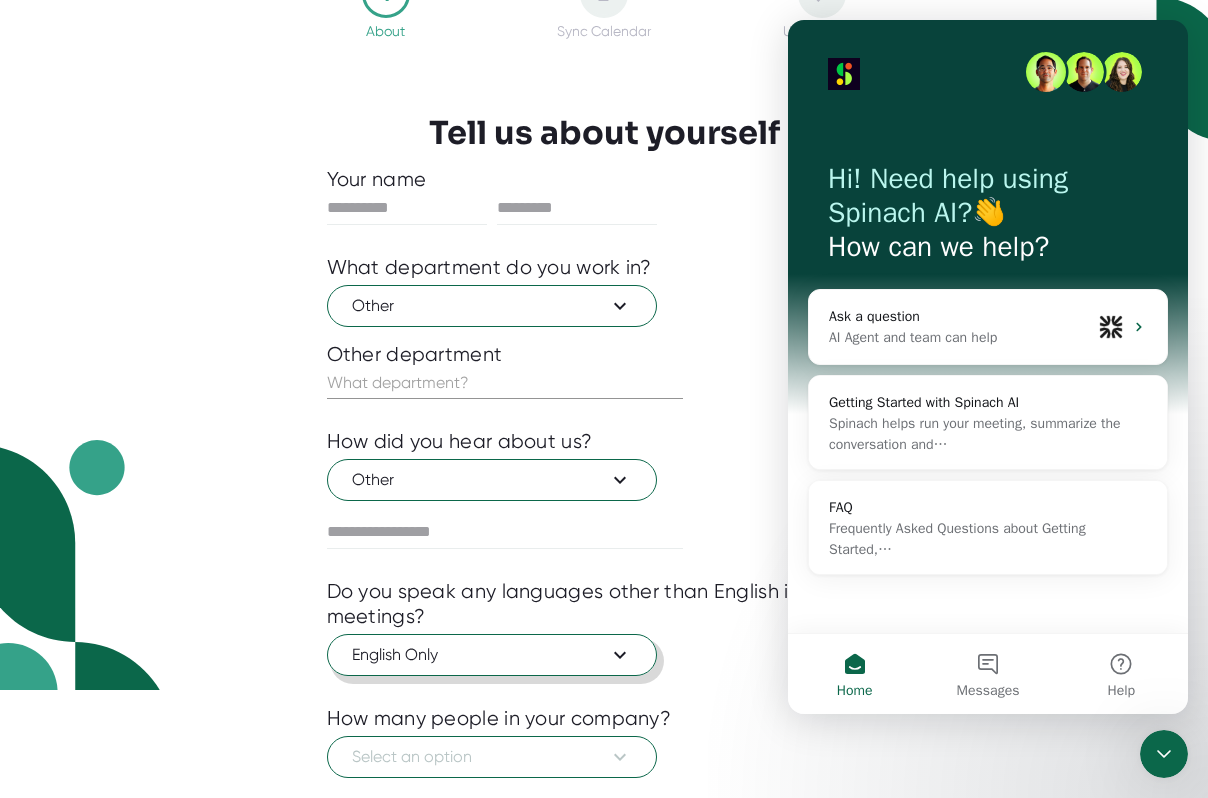 click 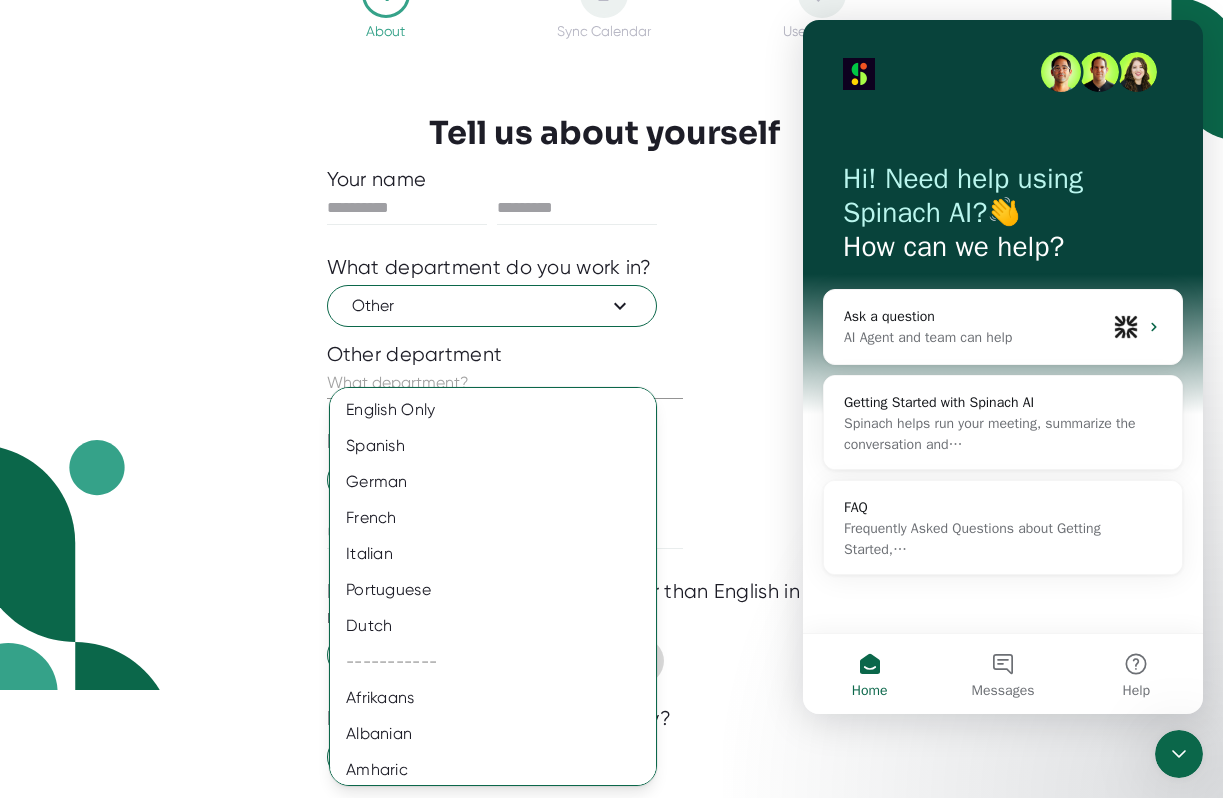 click at bounding box center [611, 399] 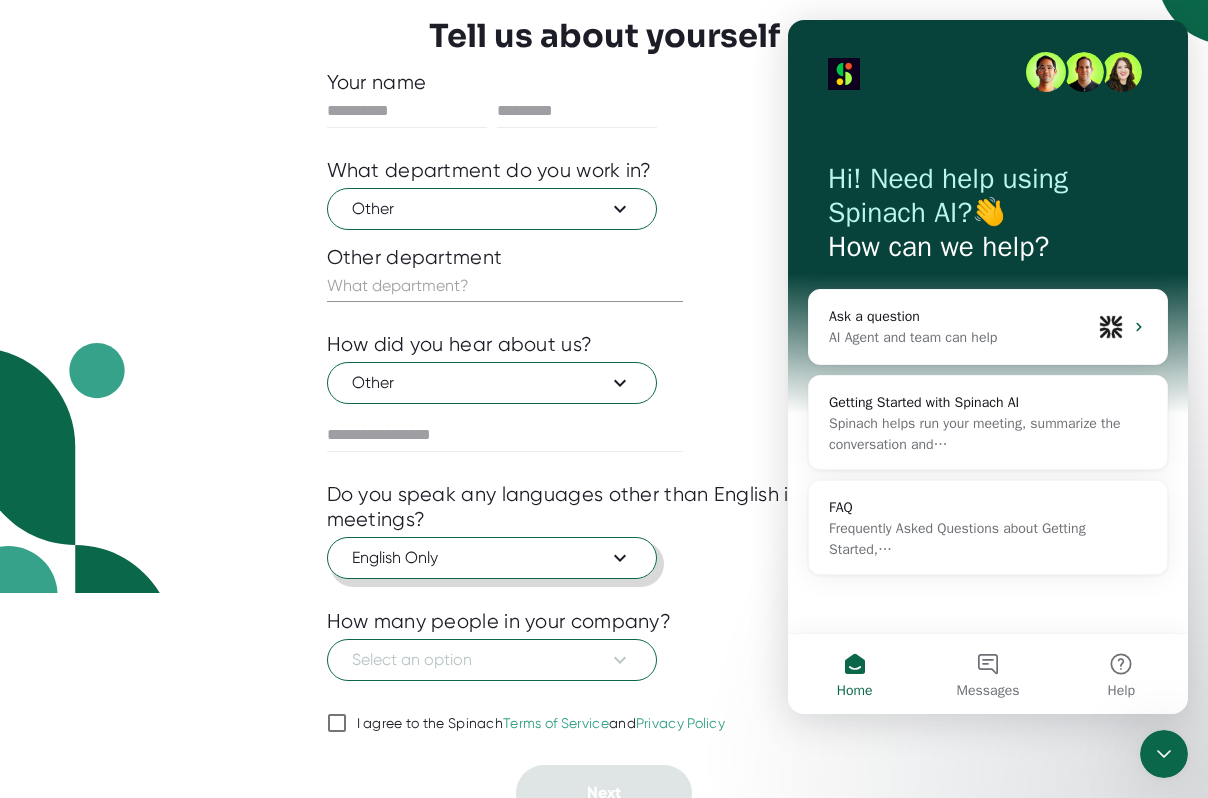 scroll, scrollTop: 228, scrollLeft: 0, axis: vertical 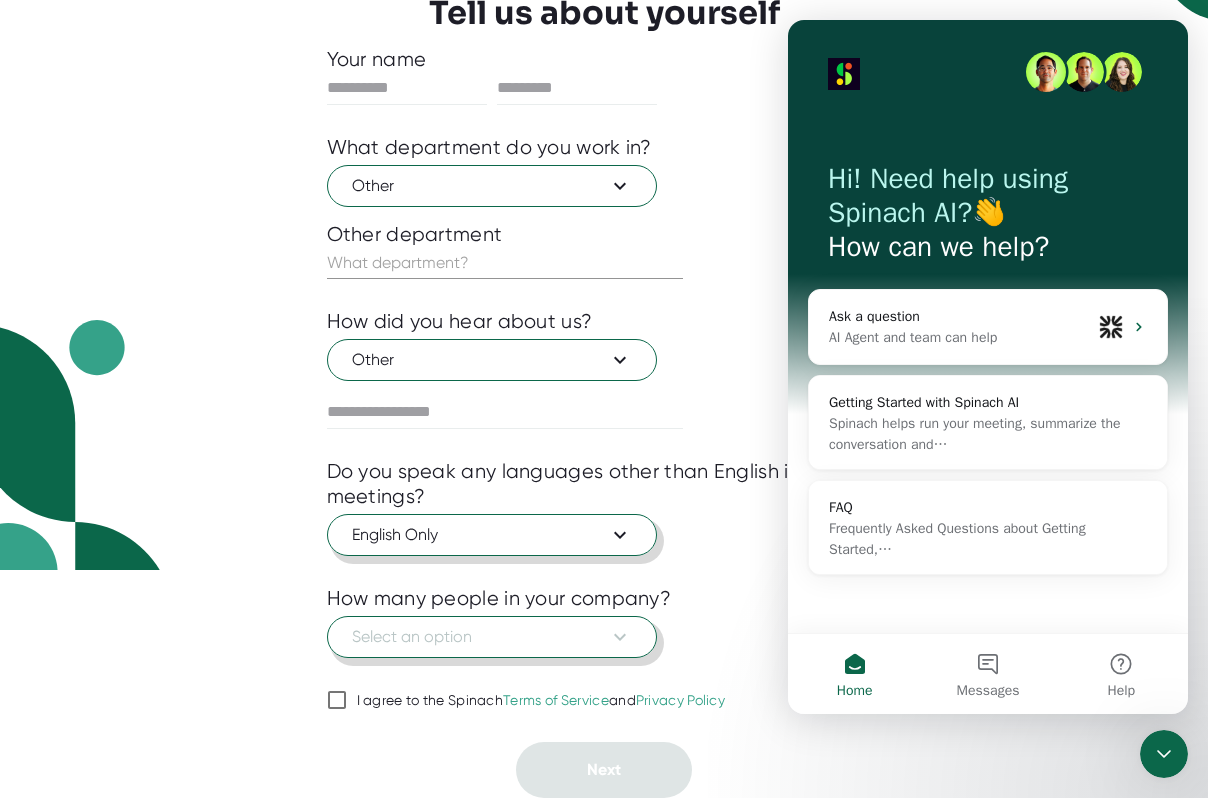 click 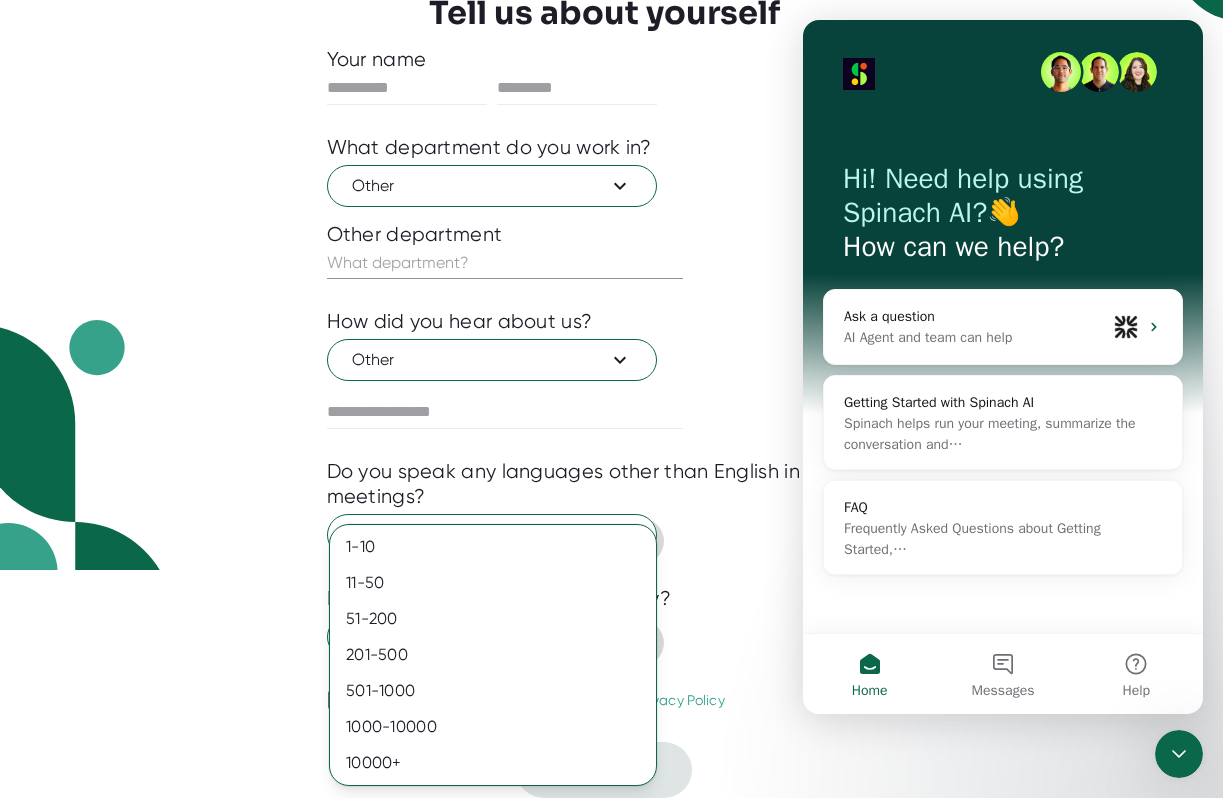 click at bounding box center [611, 399] 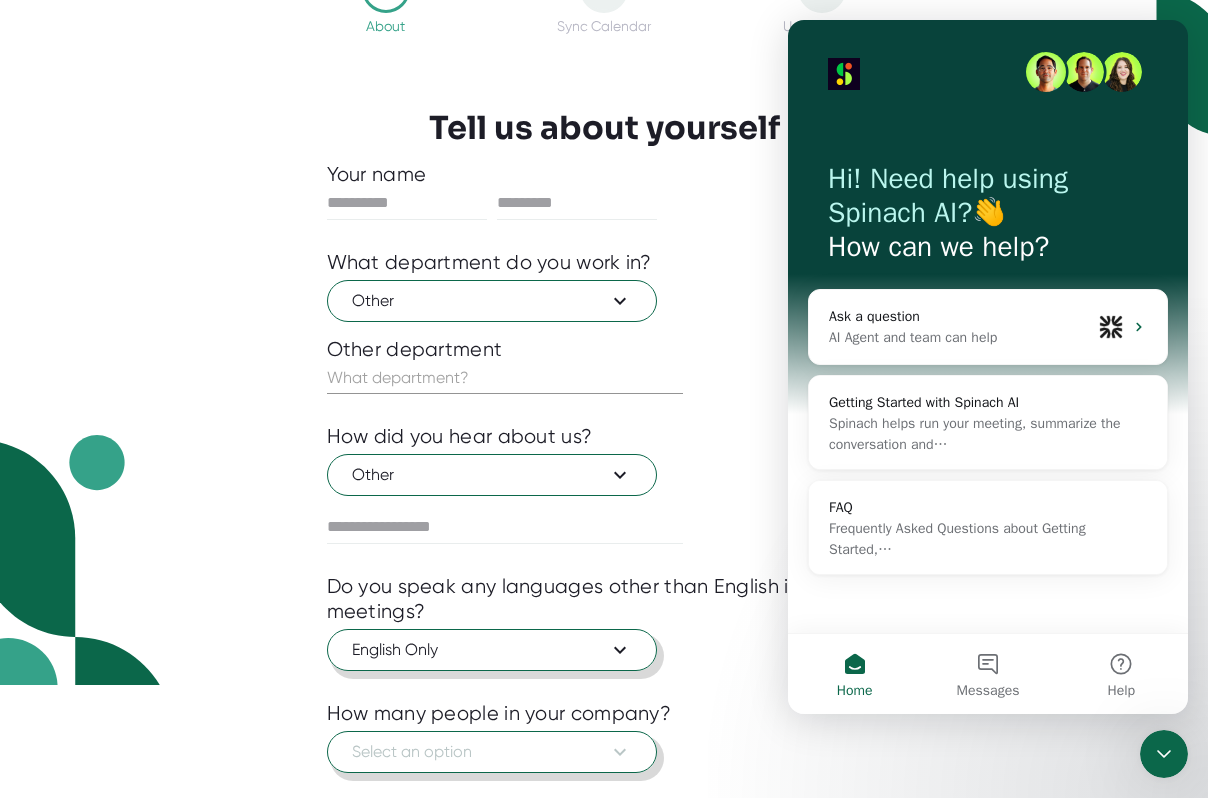 scroll, scrollTop: 0, scrollLeft: 0, axis: both 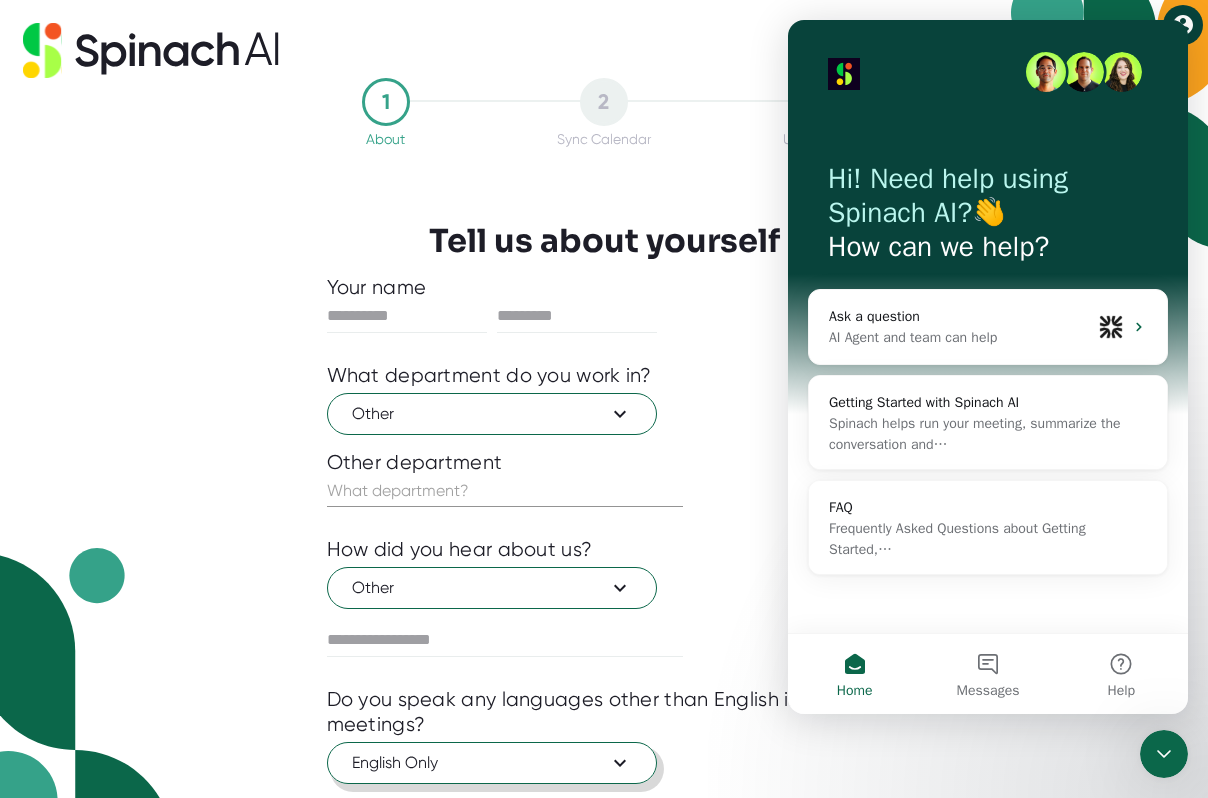 click at bounding box center [604, 316] 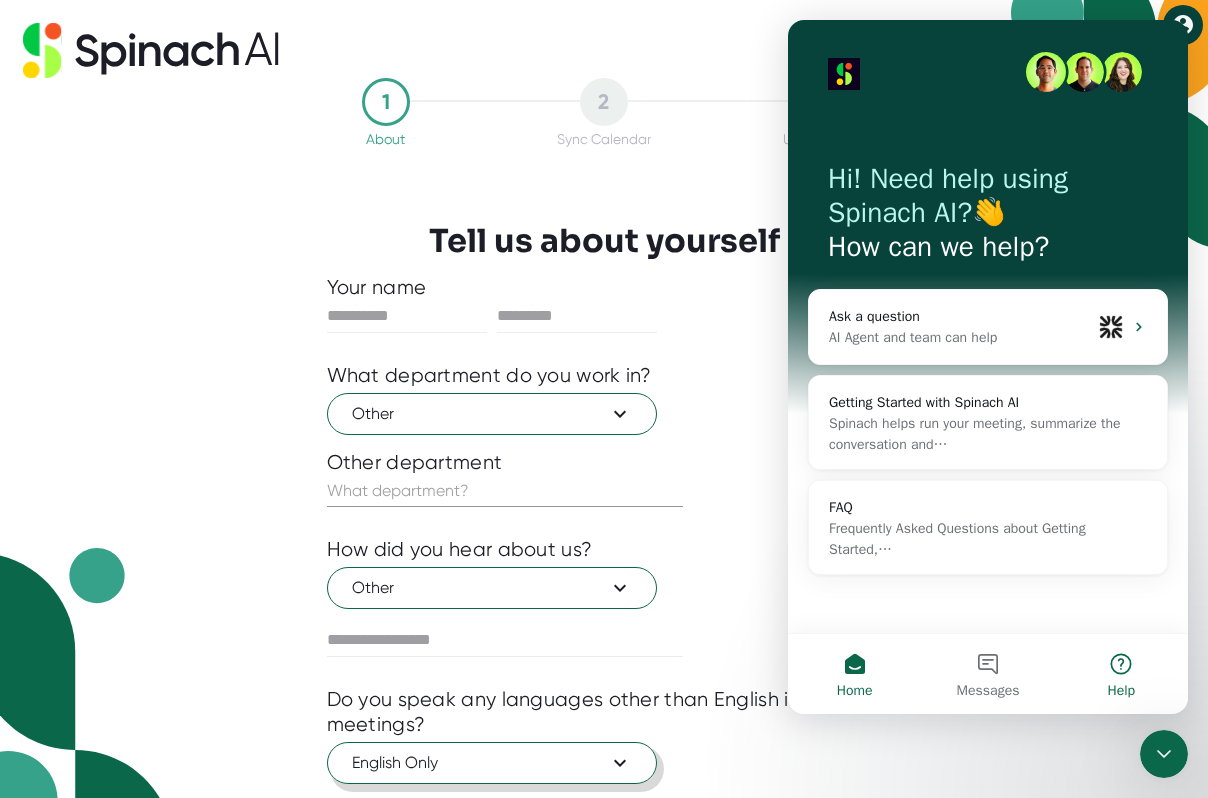 click on "Help" at bounding box center [1121, 674] 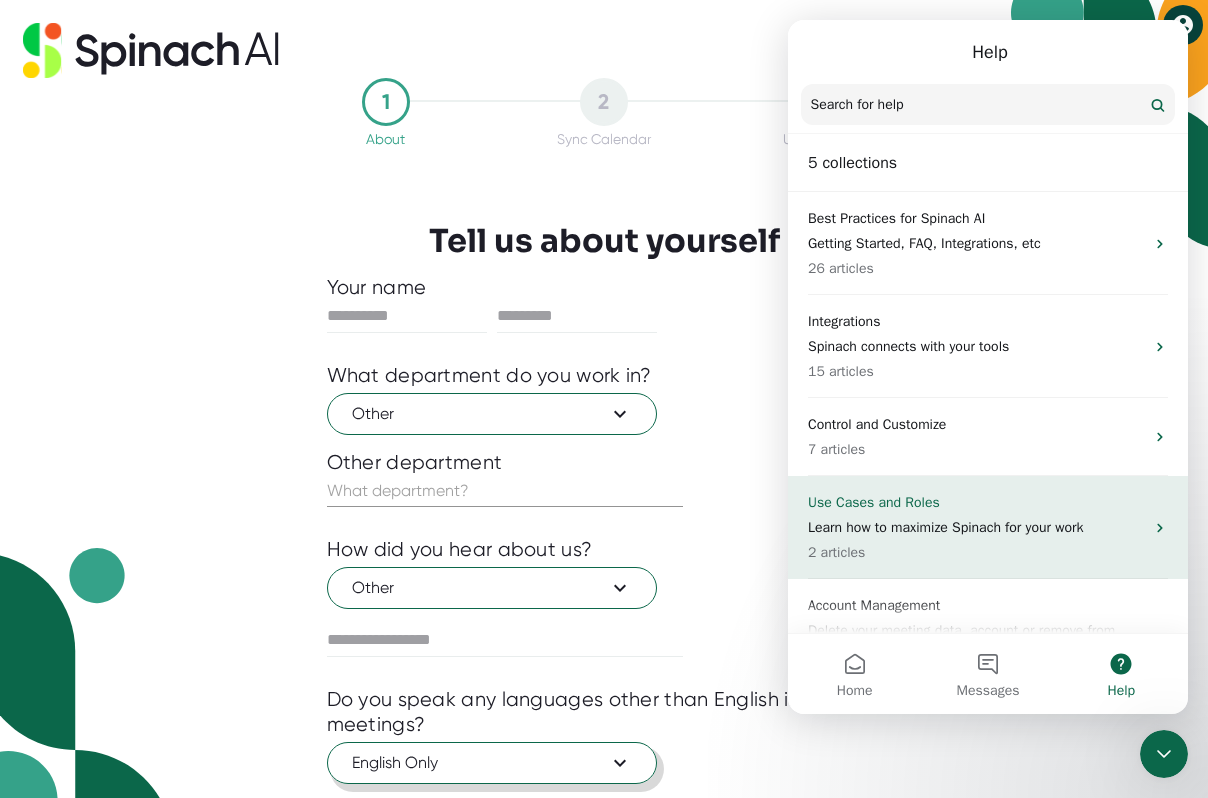 scroll, scrollTop: 70, scrollLeft: 0, axis: vertical 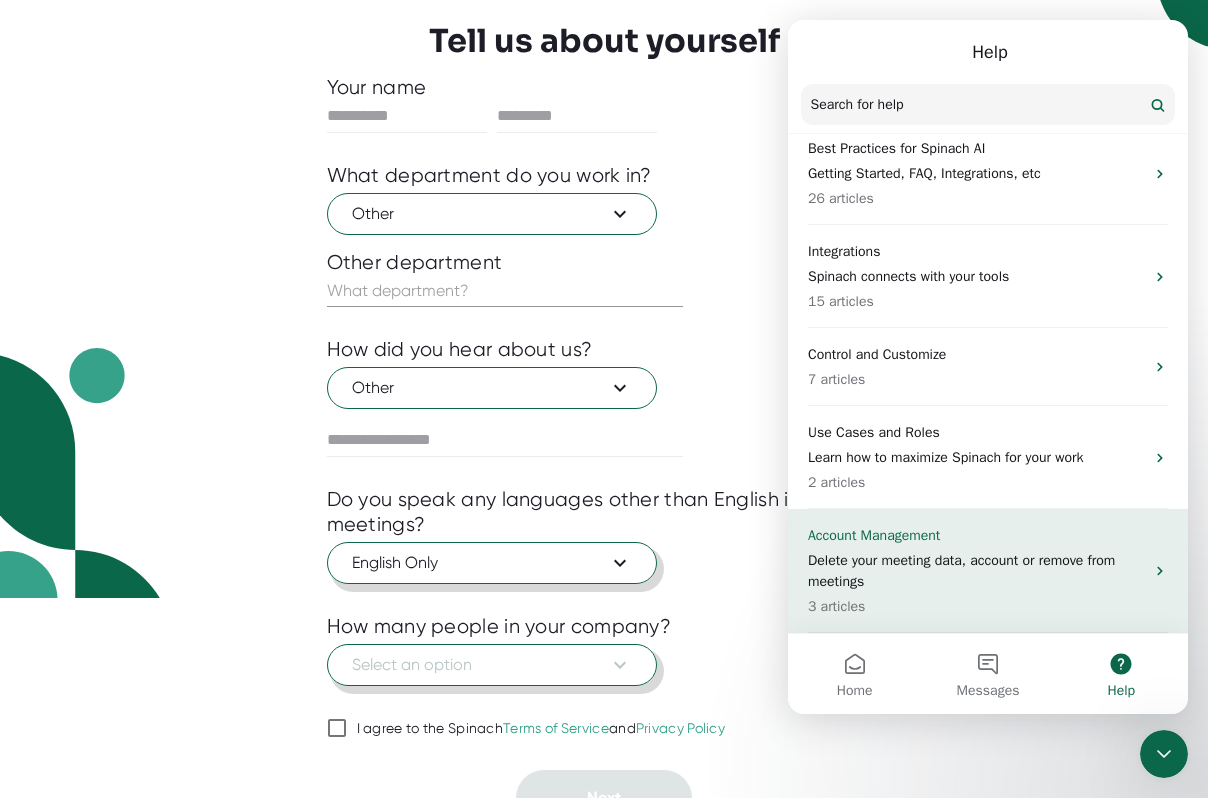 click on "Delete your meeting data, account or remove from meetings" at bounding box center (976, 571) 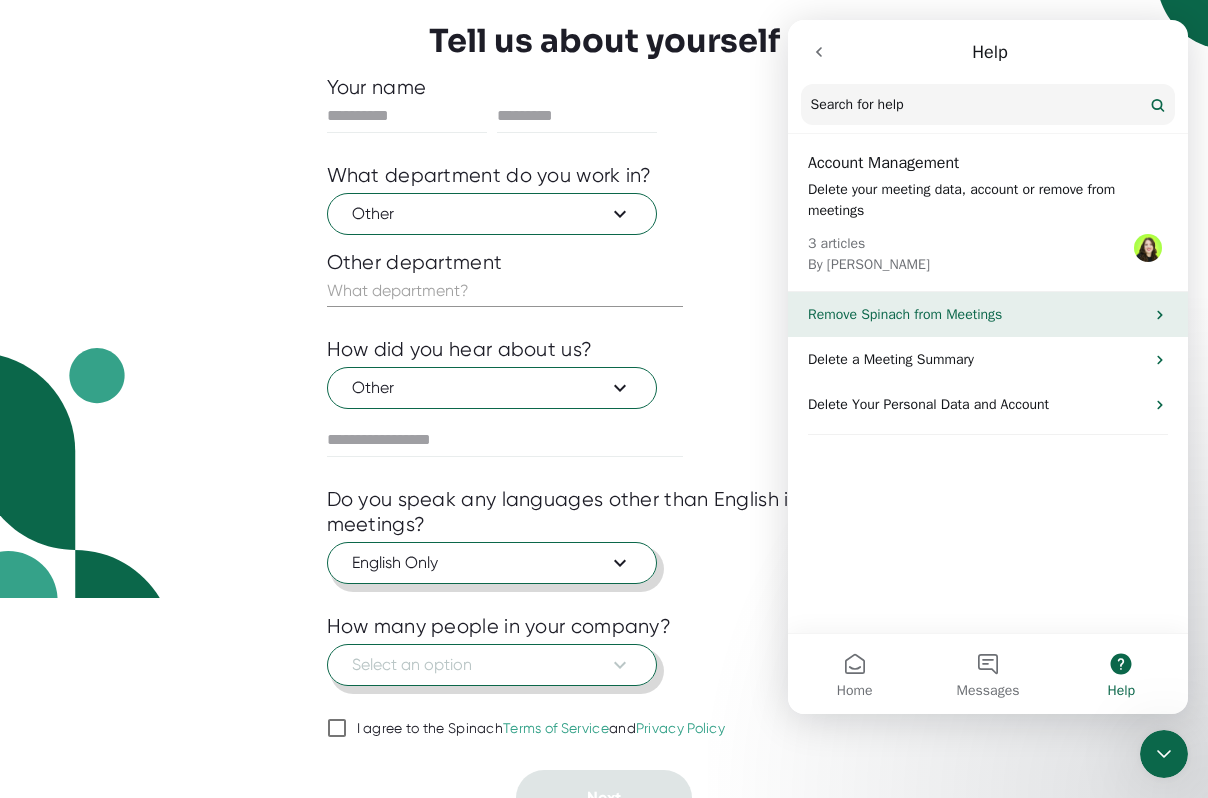 click on "Remove Spinach from Meetings" at bounding box center (976, 314) 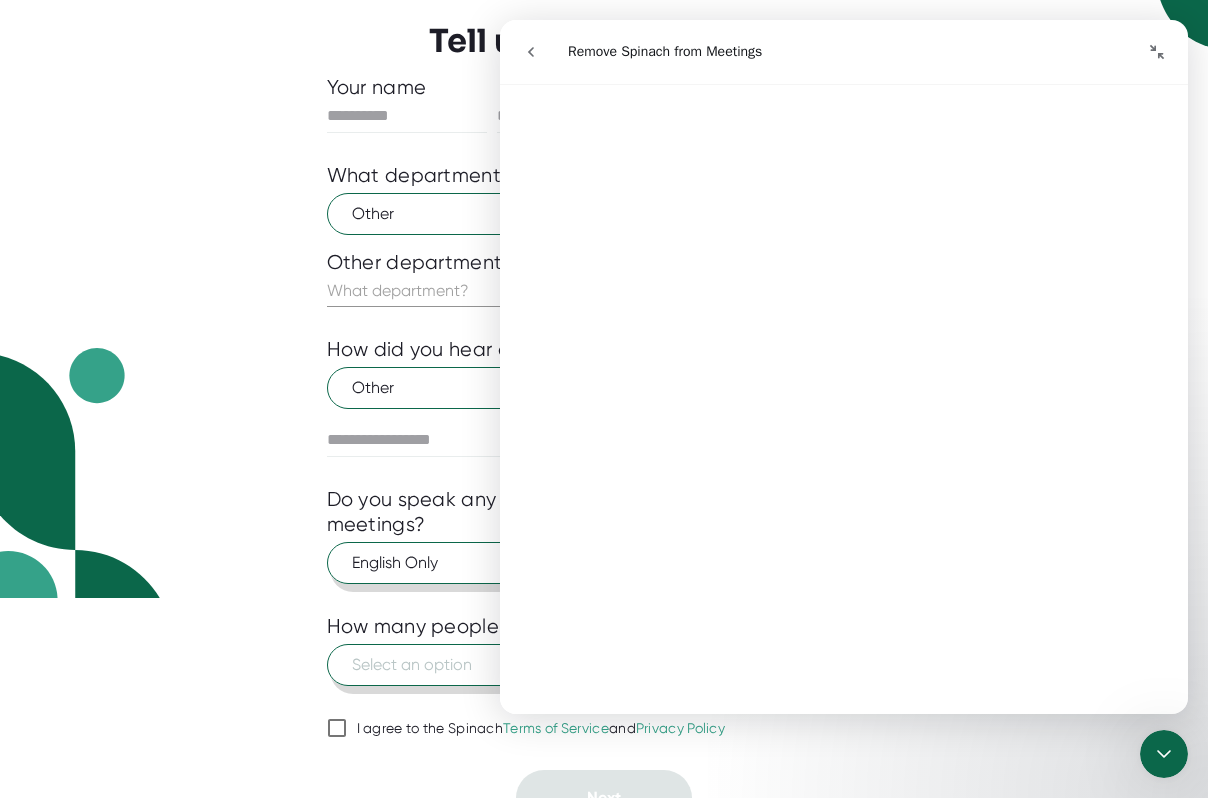scroll, scrollTop: 0, scrollLeft: 0, axis: both 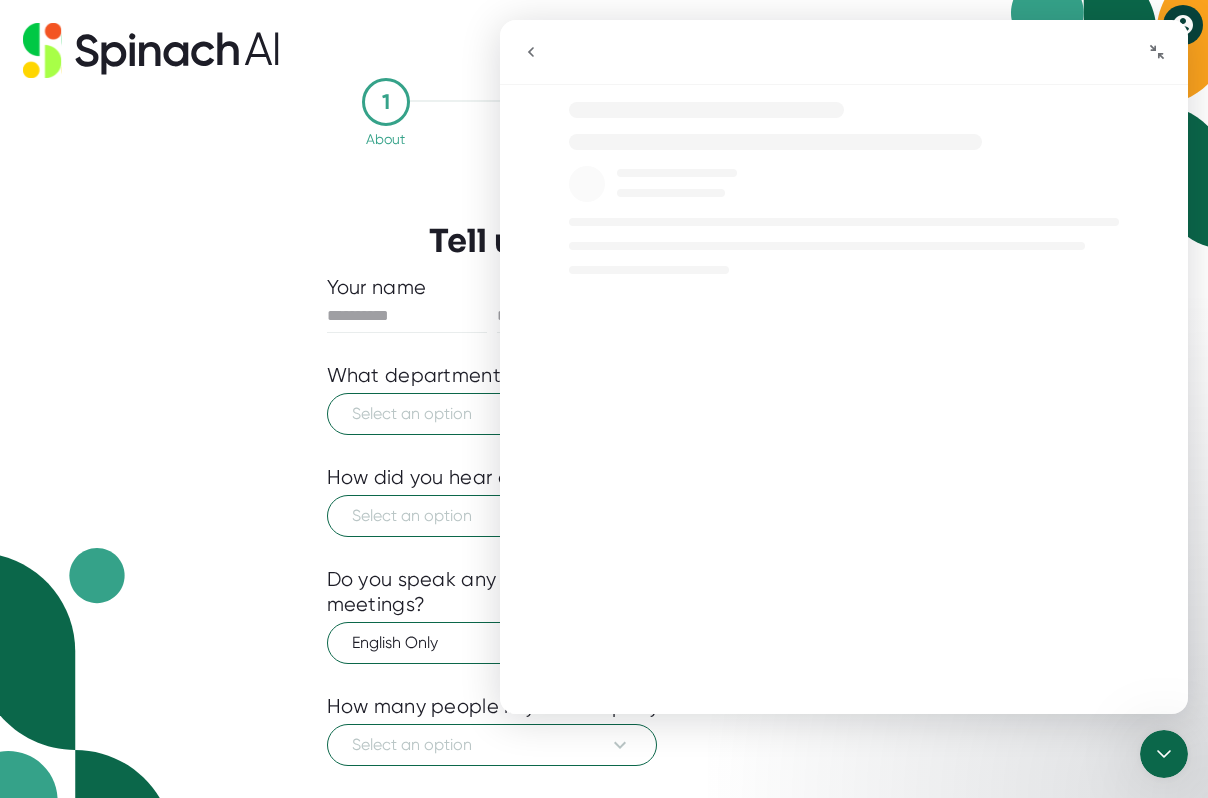 click 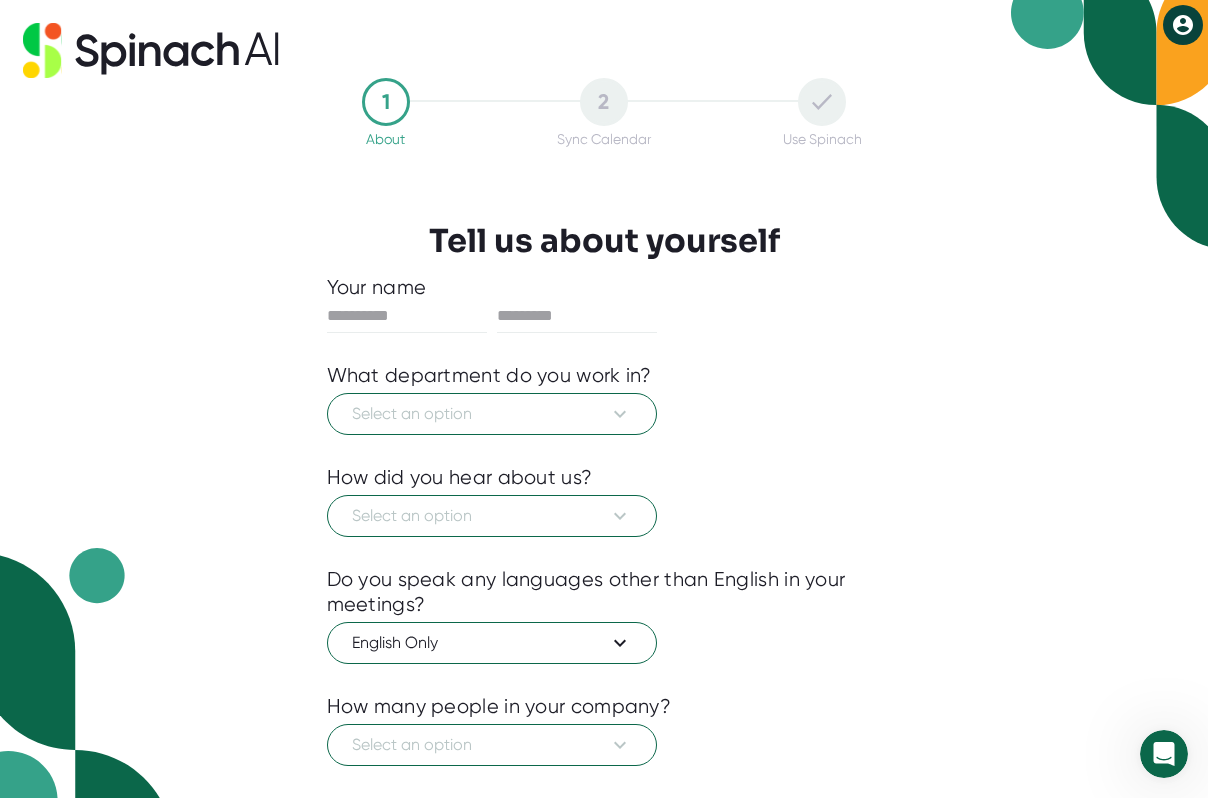 scroll, scrollTop: 0, scrollLeft: 0, axis: both 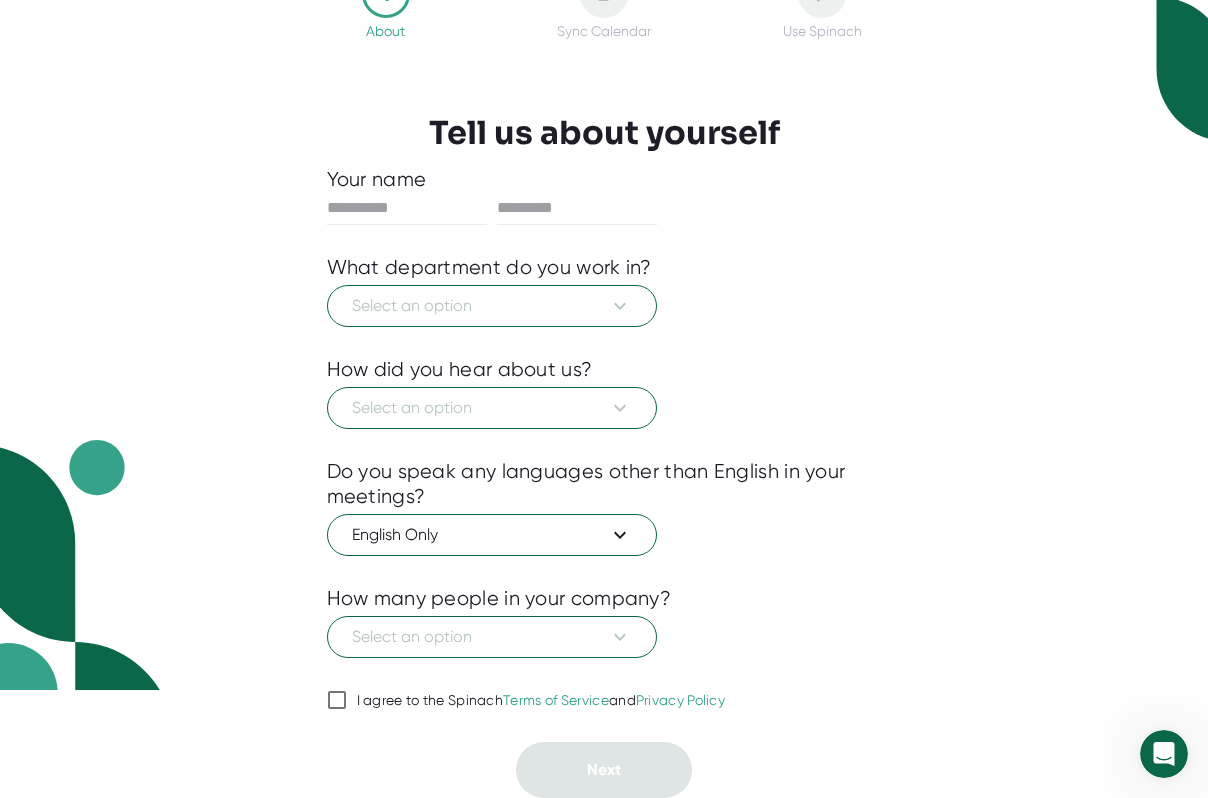 click on "I agree to the Spinach  Terms of Service  and  Privacy Policy" at bounding box center (337, 700) 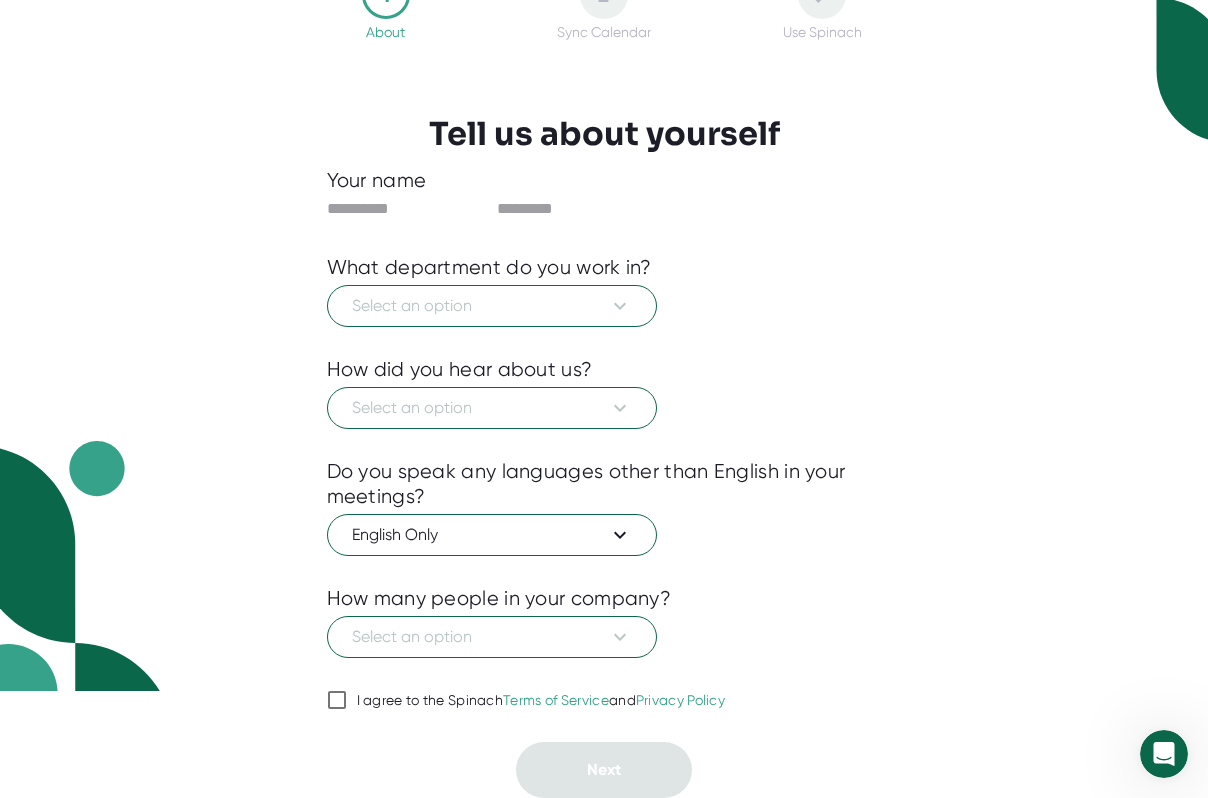 checkbox on "true" 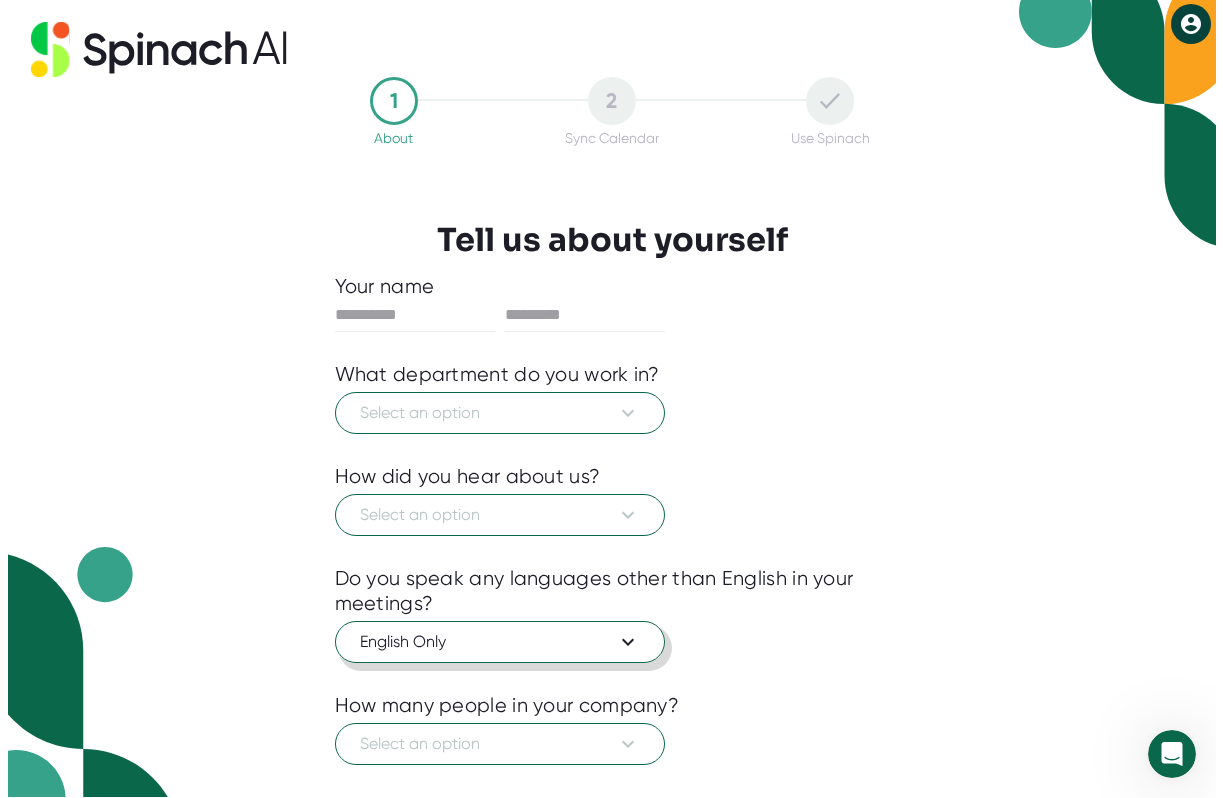 scroll, scrollTop: 0, scrollLeft: 0, axis: both 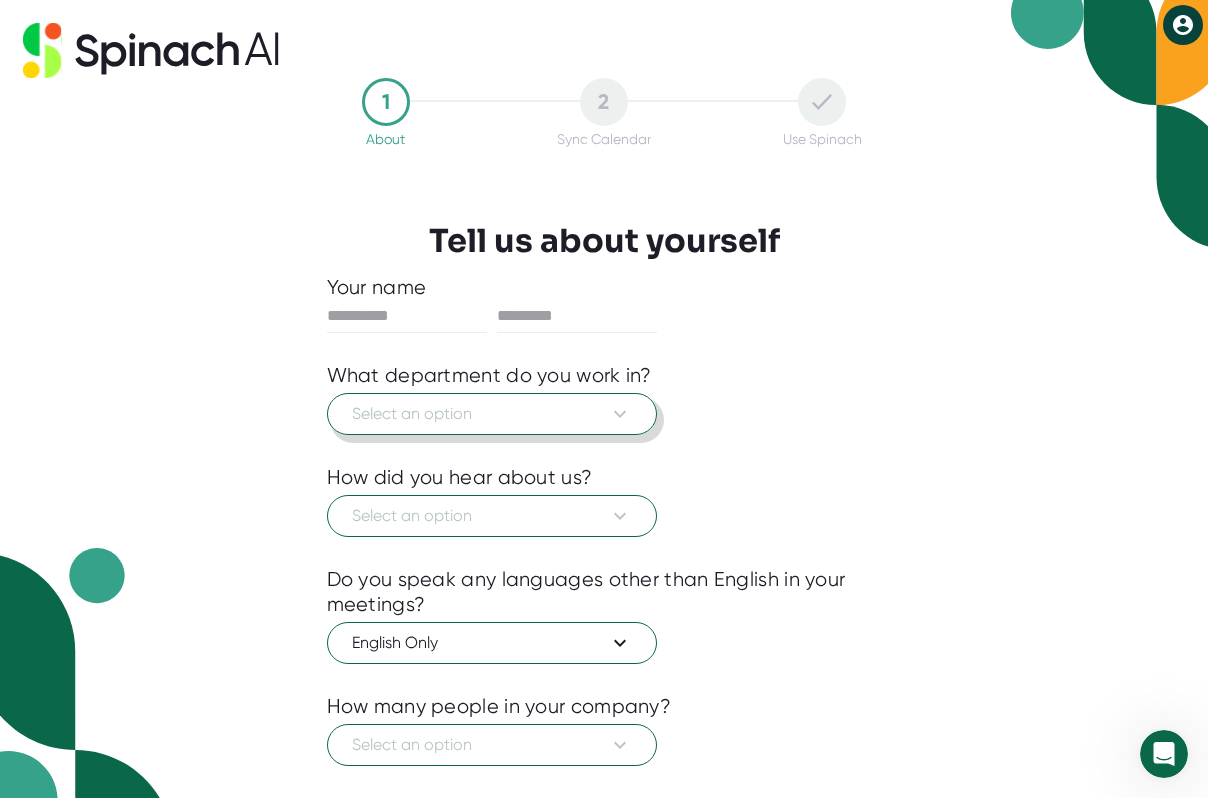 click on "Select an option" at bounding box center [492, 414] 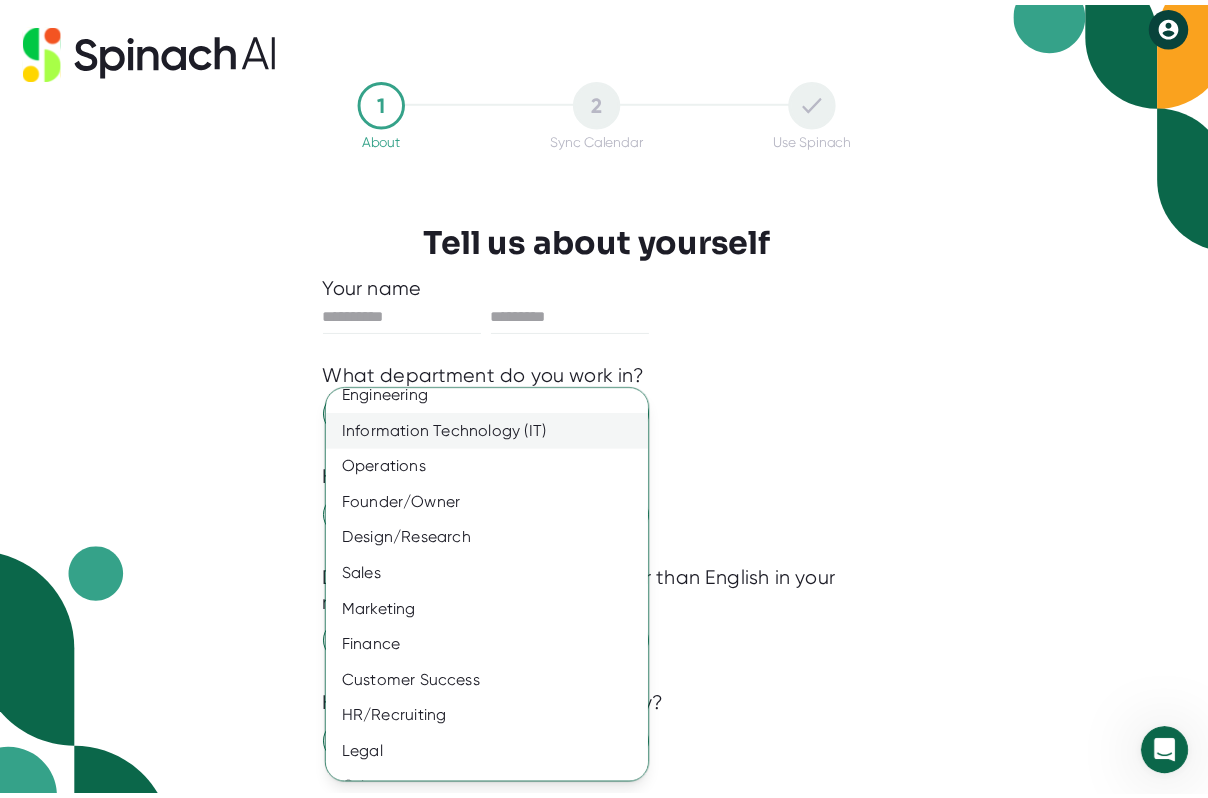 scroll, scrollTop: 79, scrollLeft: 0, axis: vertical 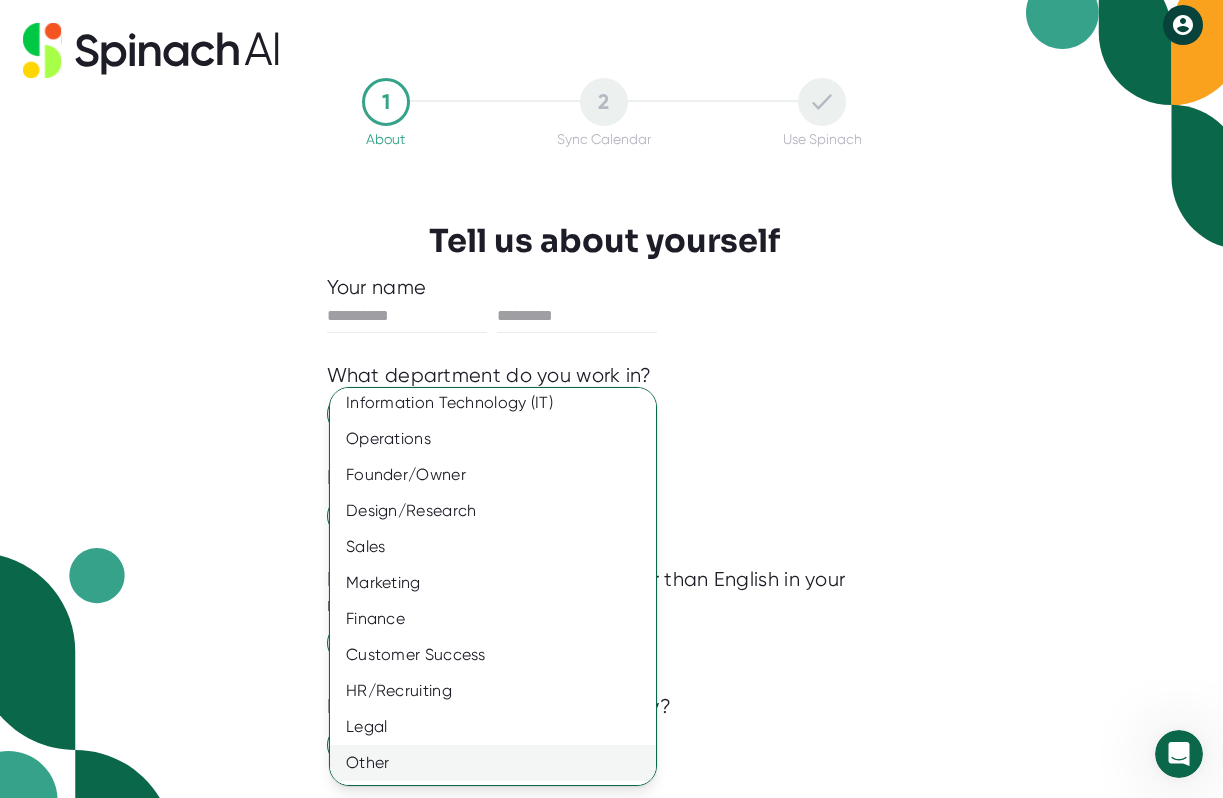 click on "Other" at bounding box center [500, 763] 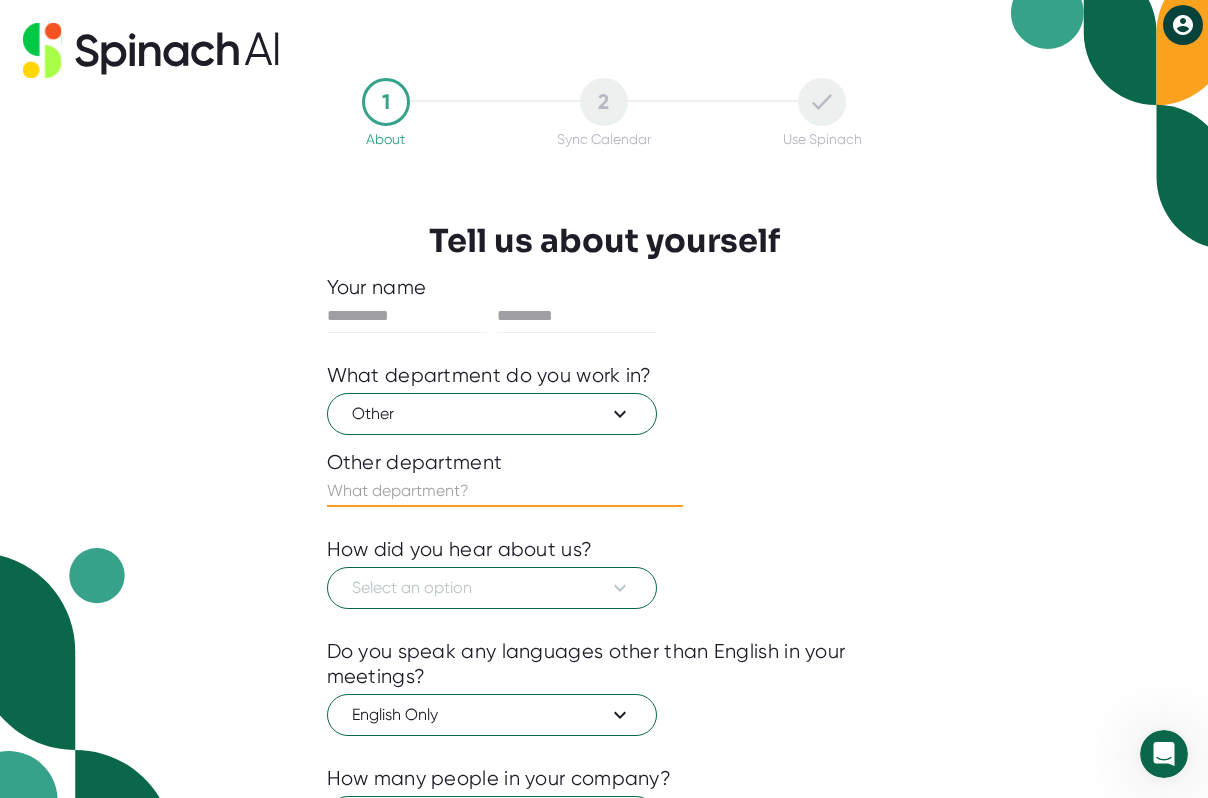 click at bounding box center (505, 491) 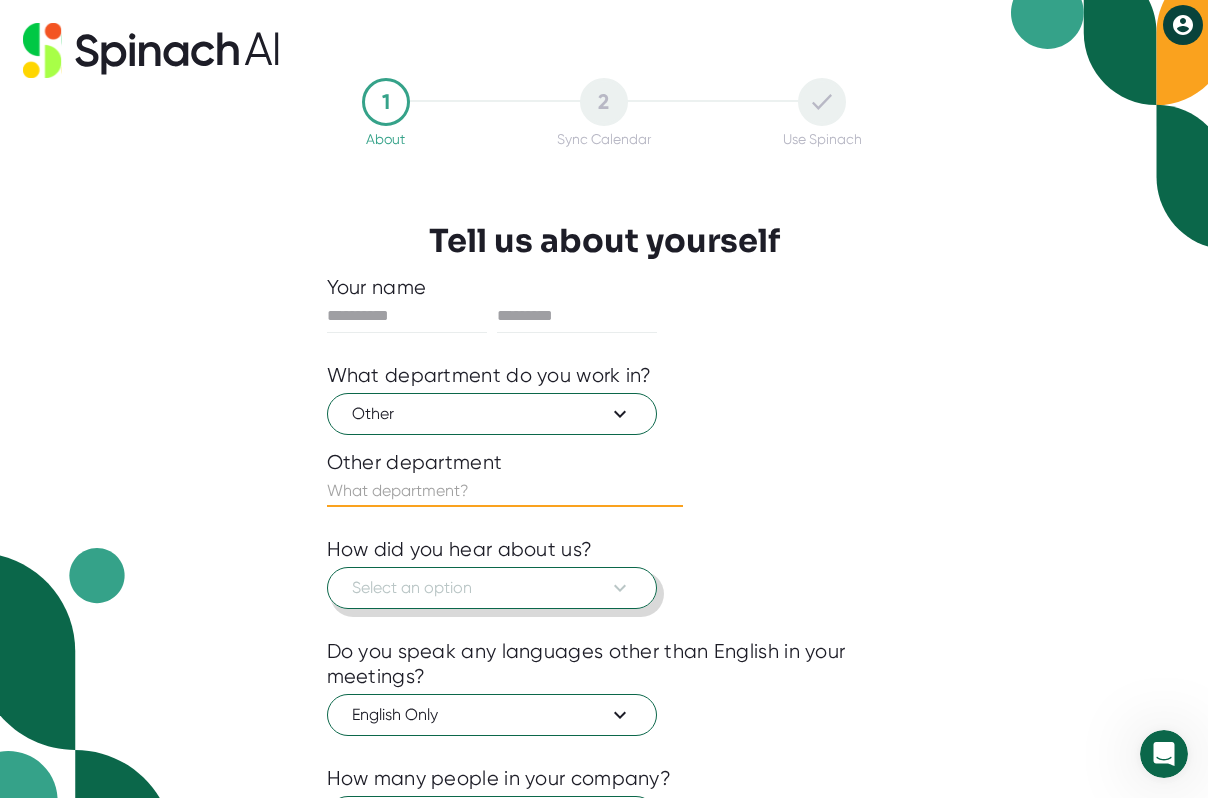 click on "Select an option" at bounding box center [492, 588] 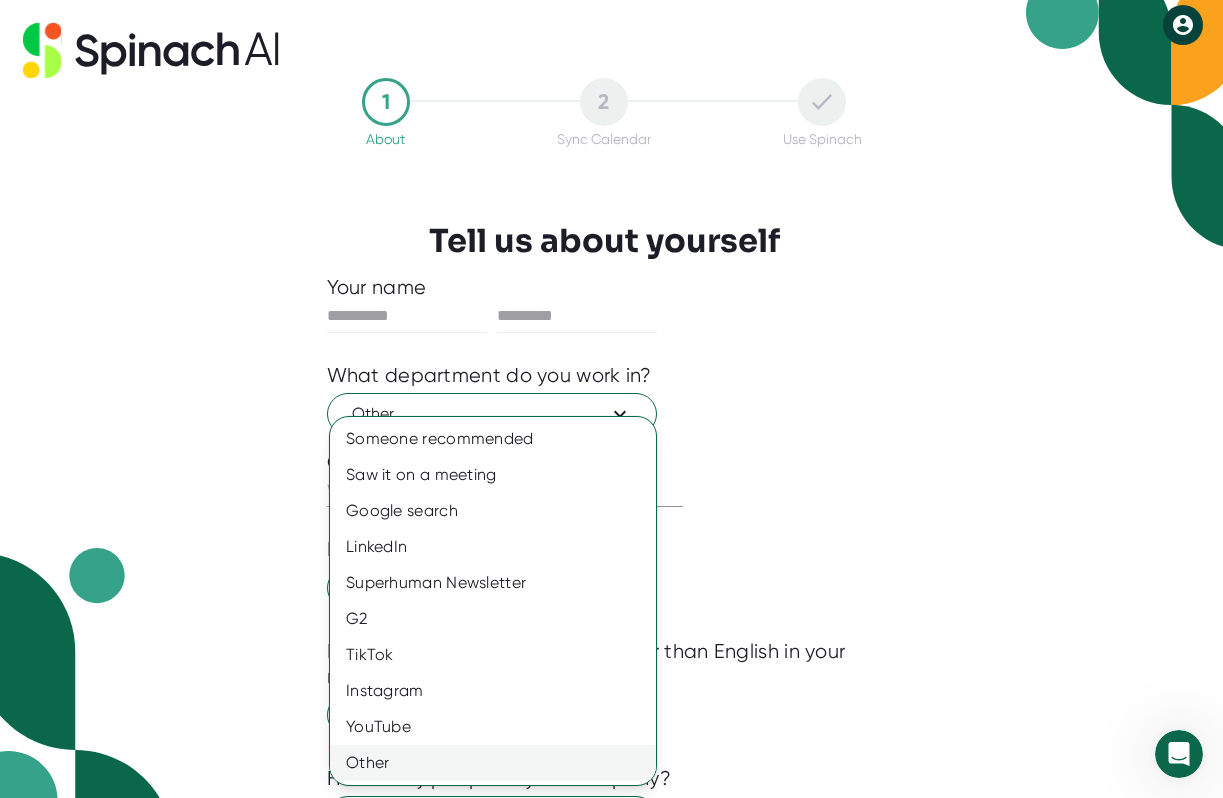click on "Other" at bounding box center (493, 763) 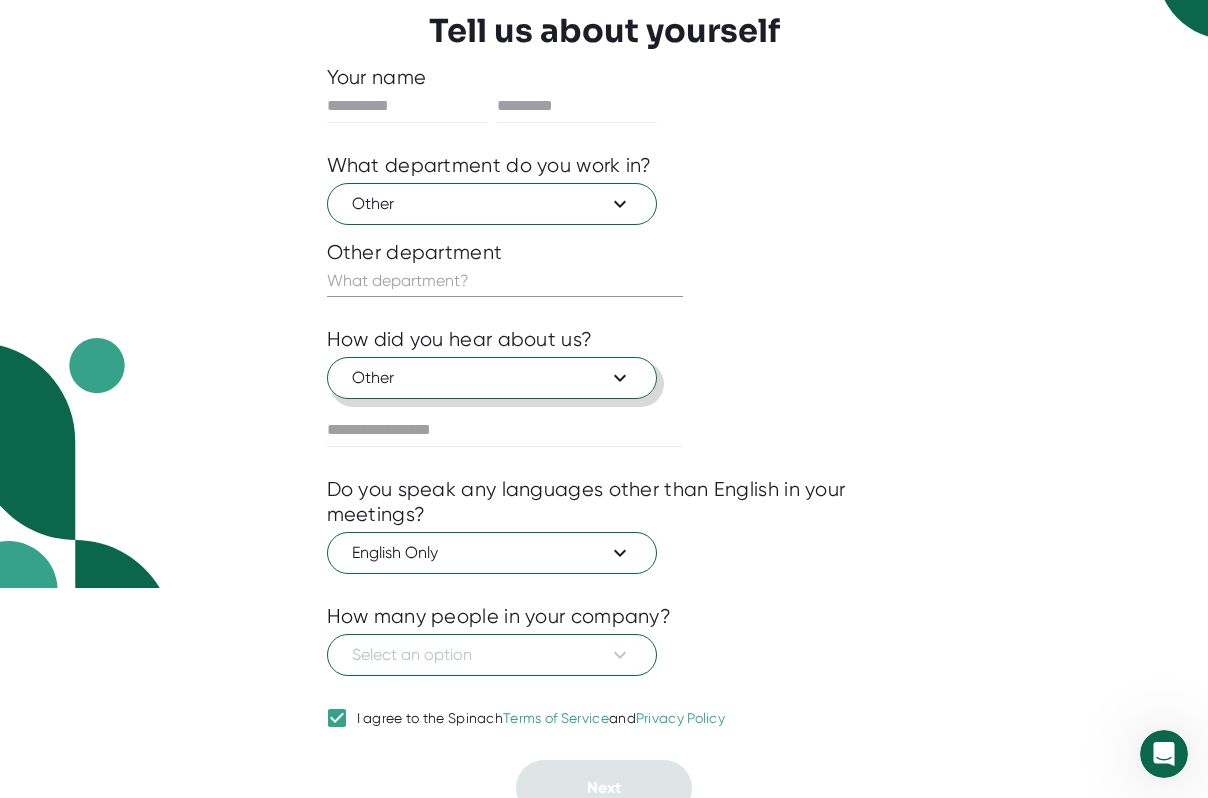 scroll, scrollTop: 228, scrollLeft: 0, axis: vertical 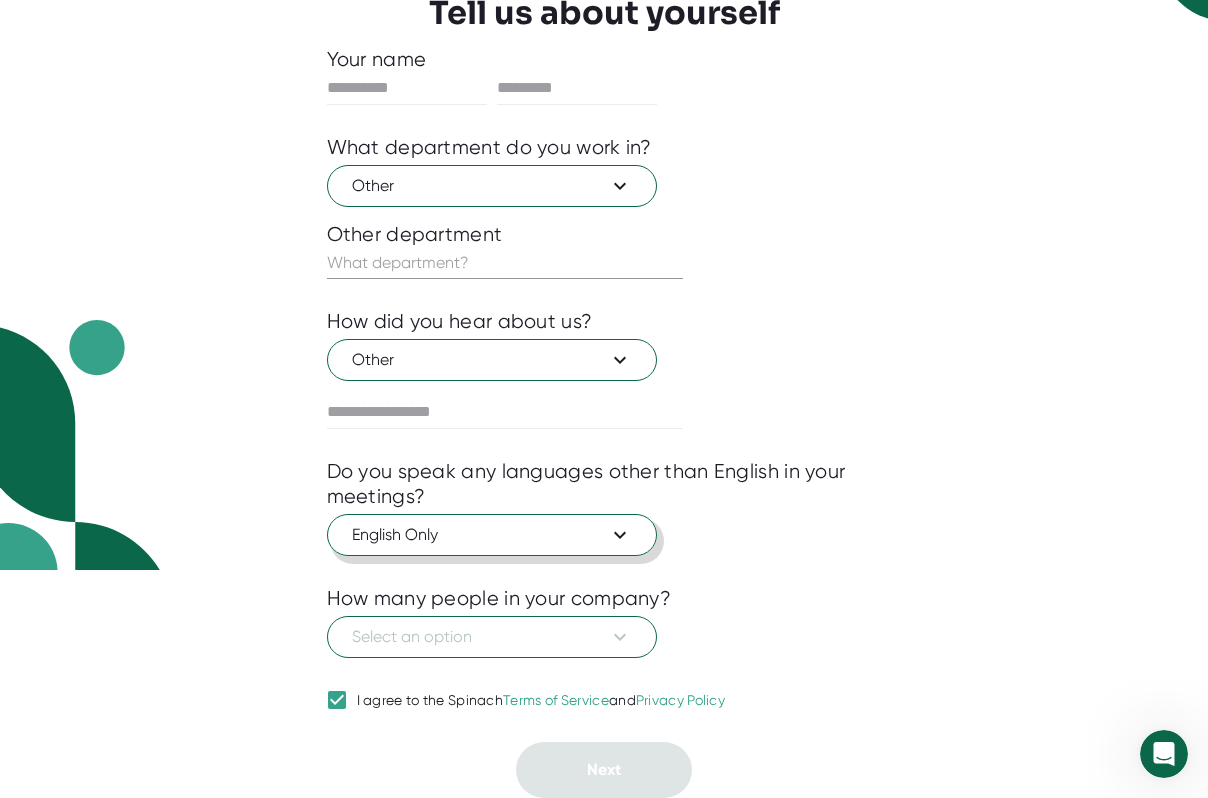 click on "English Only" at bounding box center [492, 535] 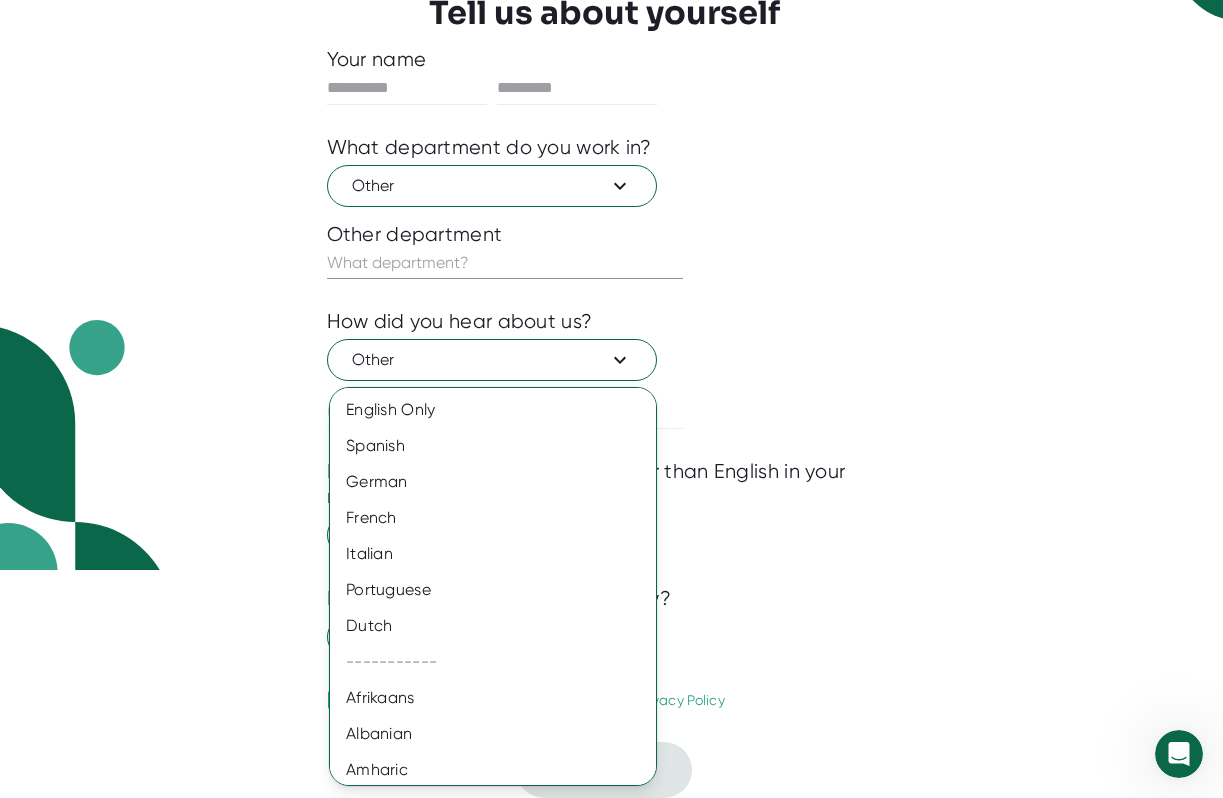 click at bounding box center [611, 399] 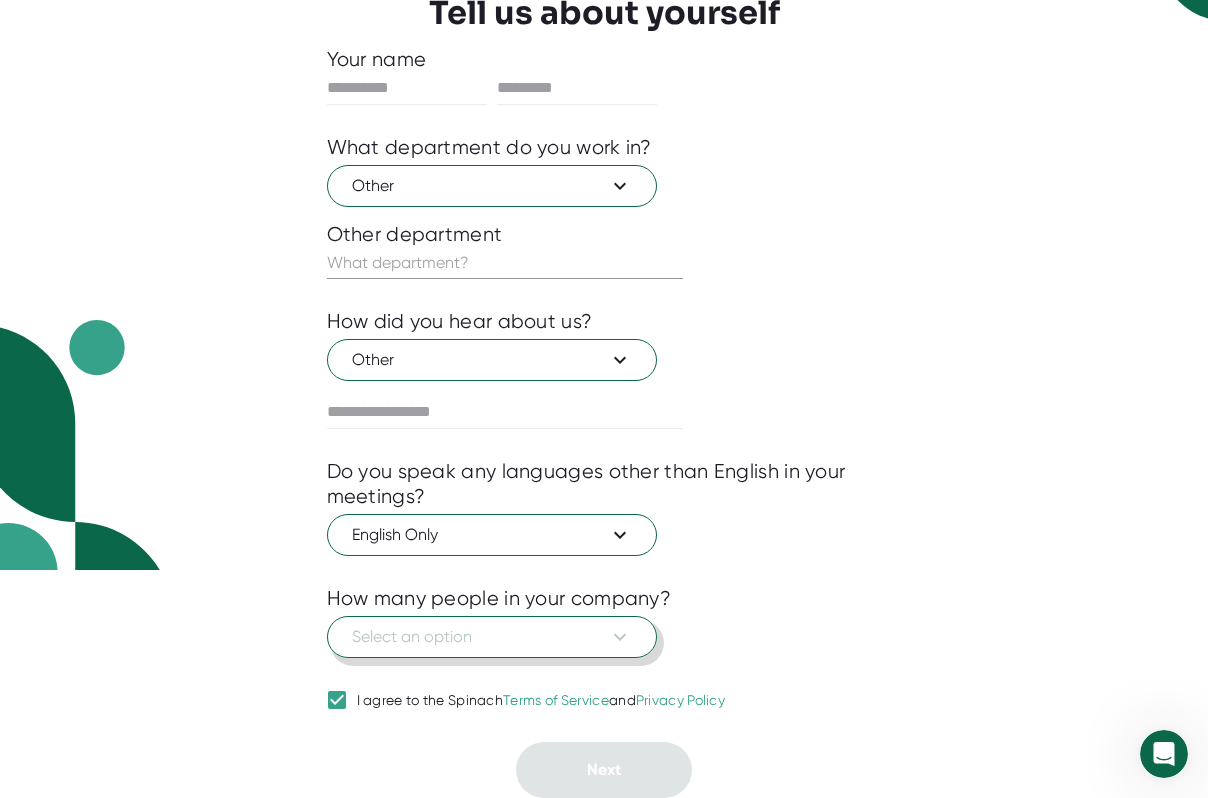 click on "Select an option" at bounding box center (492, 637) 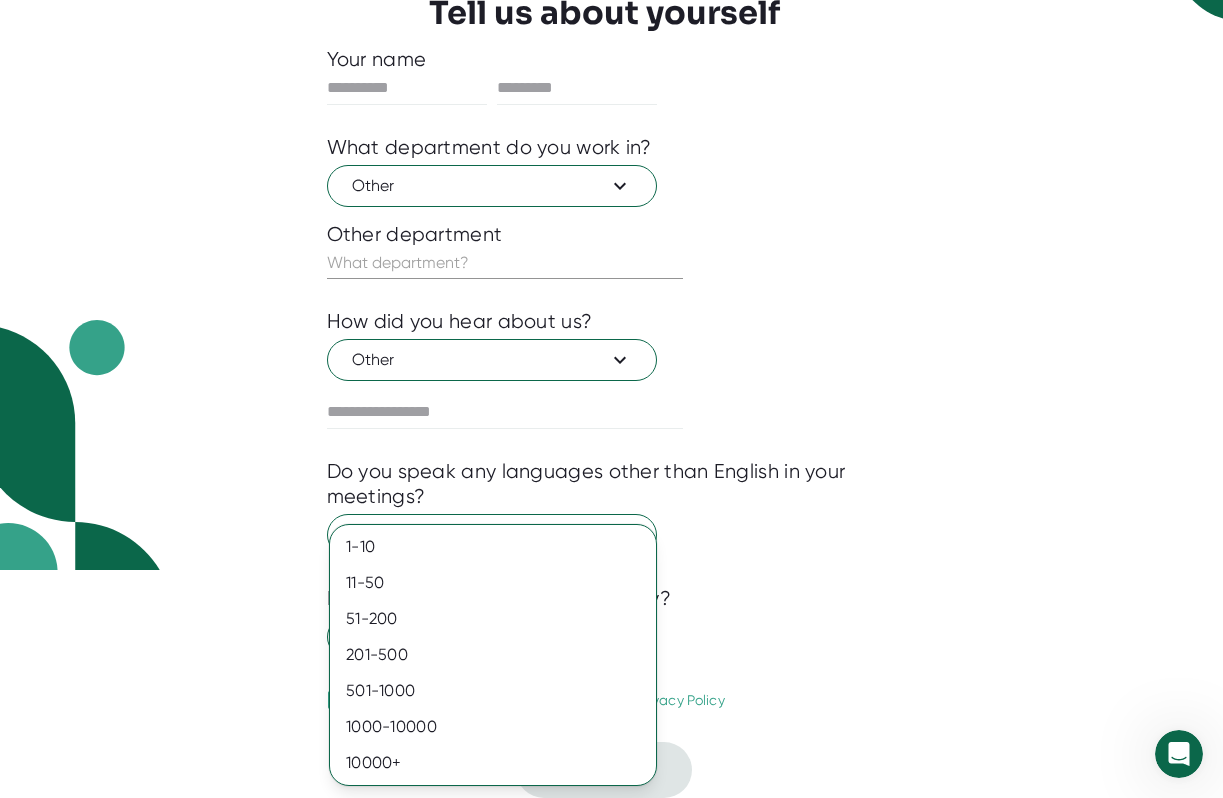 click at bounding box center (611, 399) 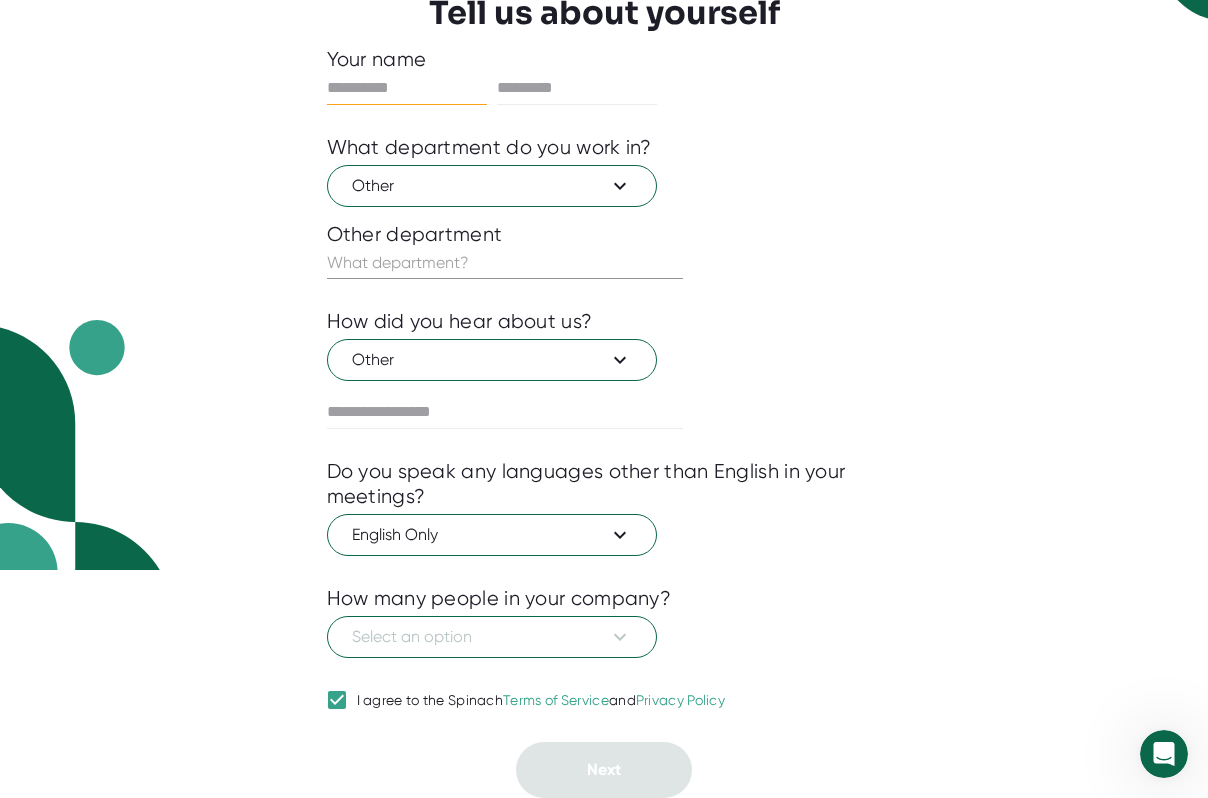 click at bounding box center [407, 88] 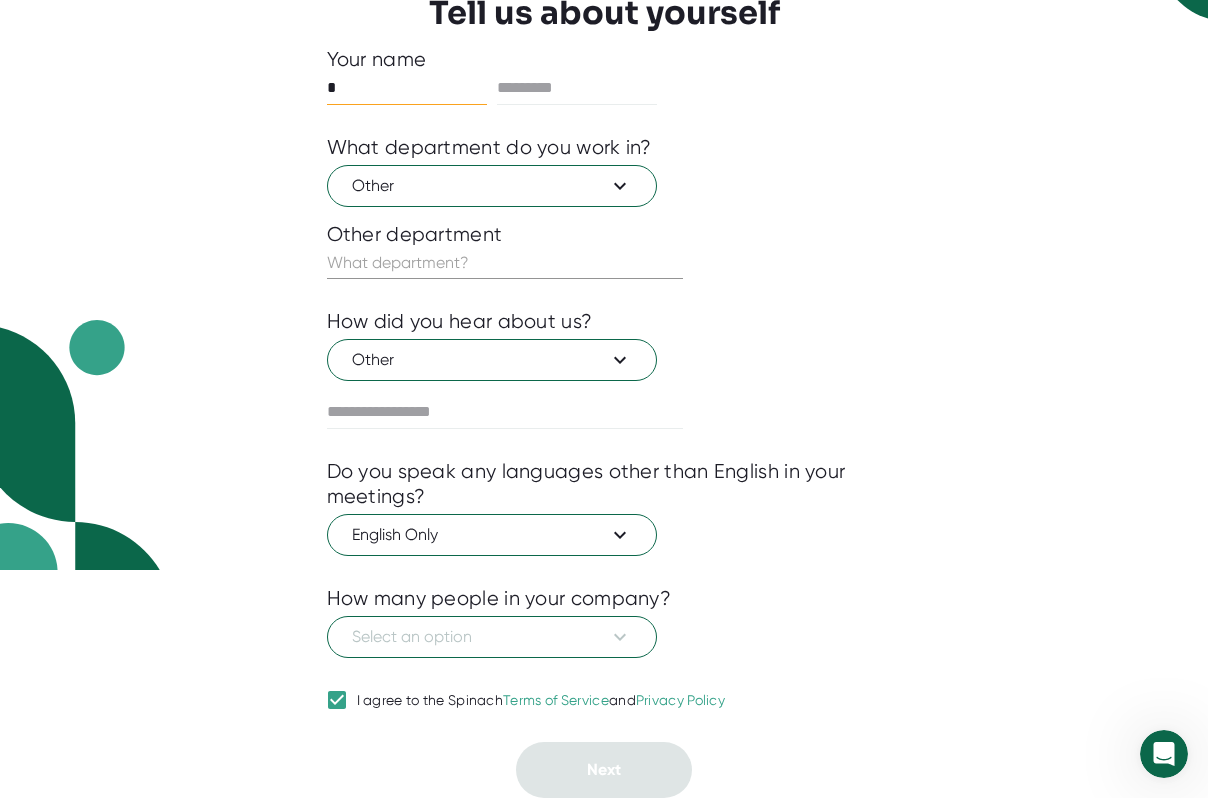 type on "*" 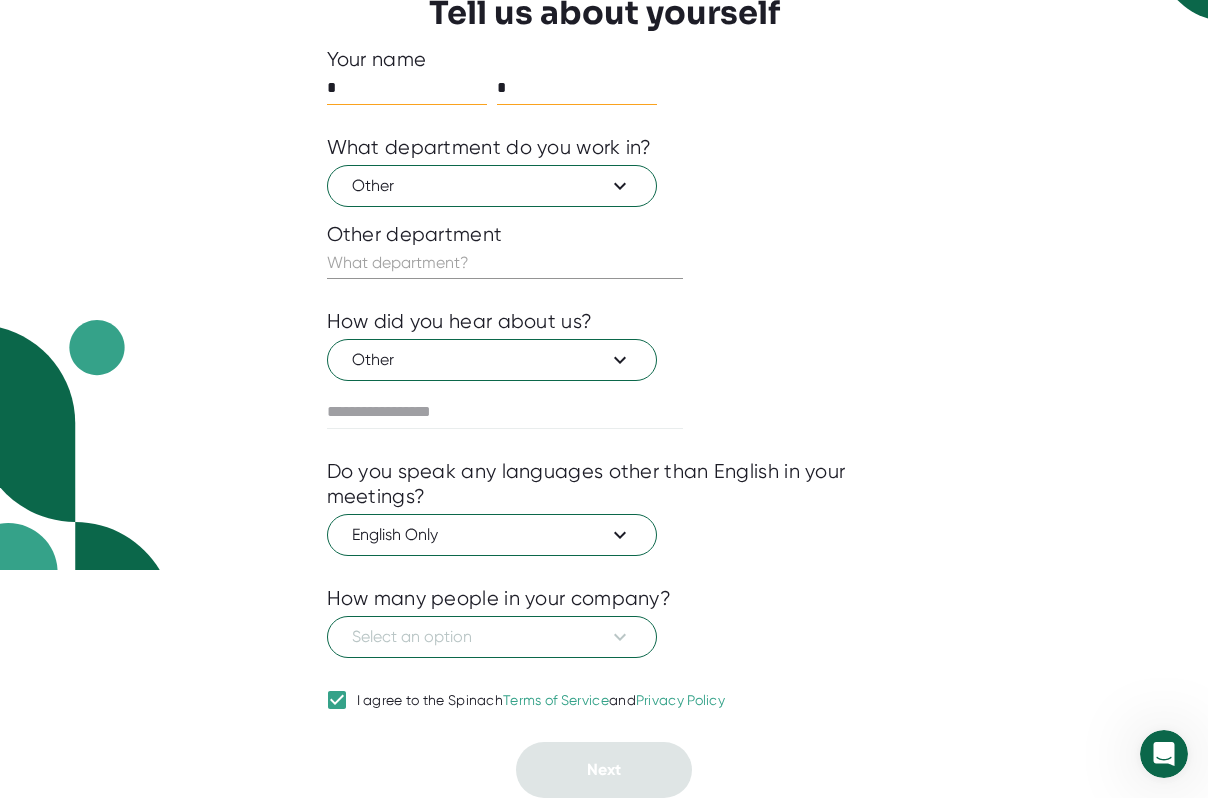 type on "*" 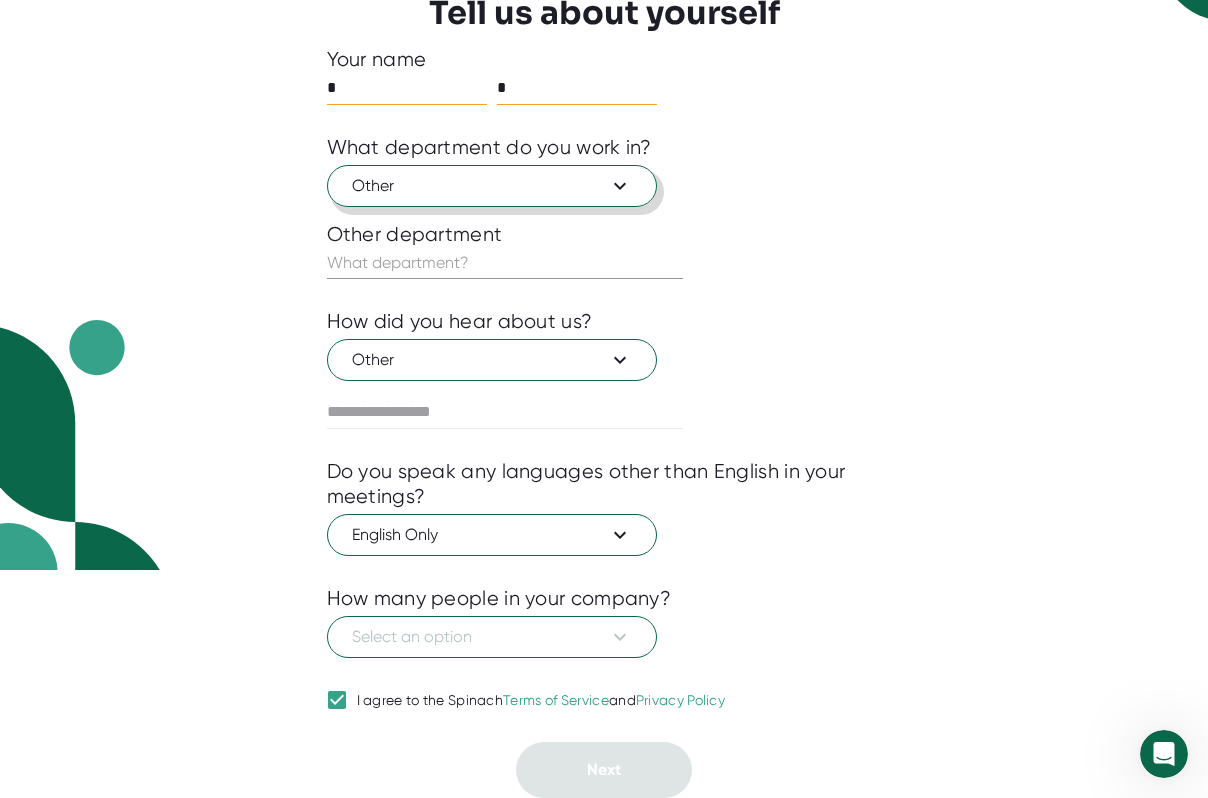 type 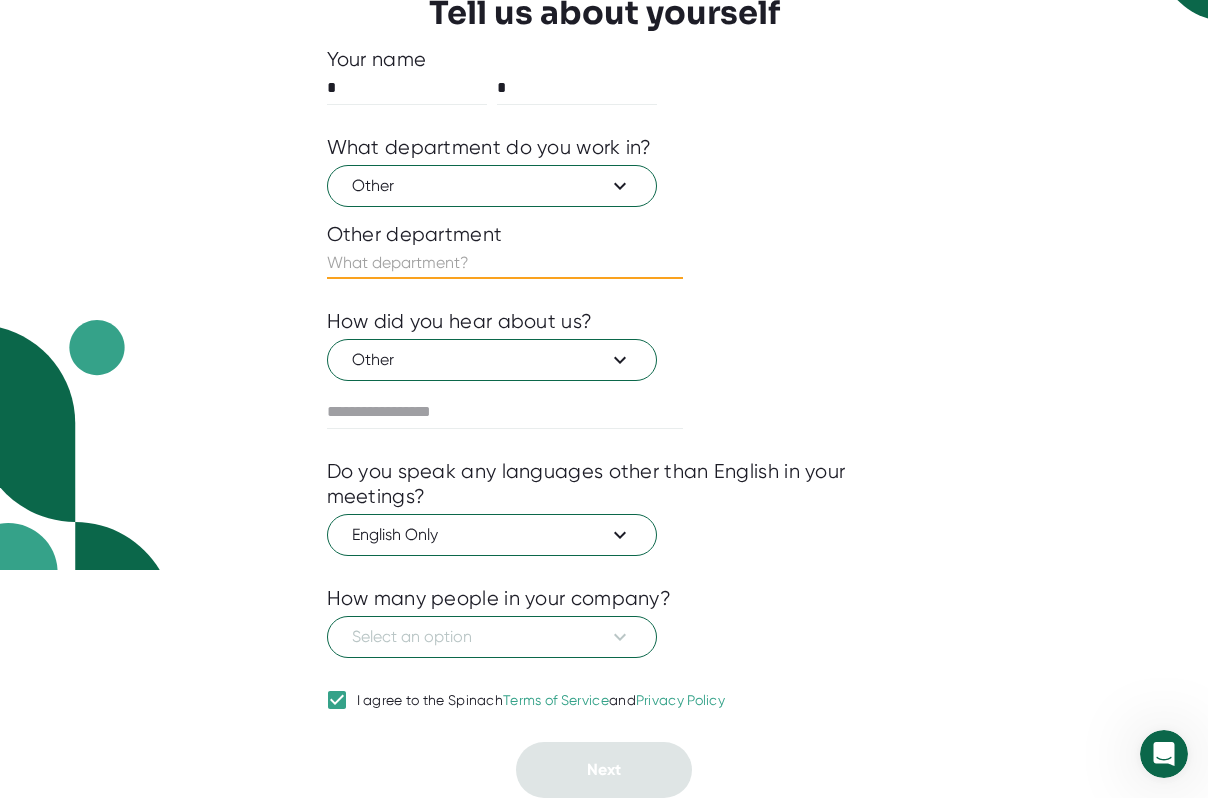 click at bounding box center [505, 263] 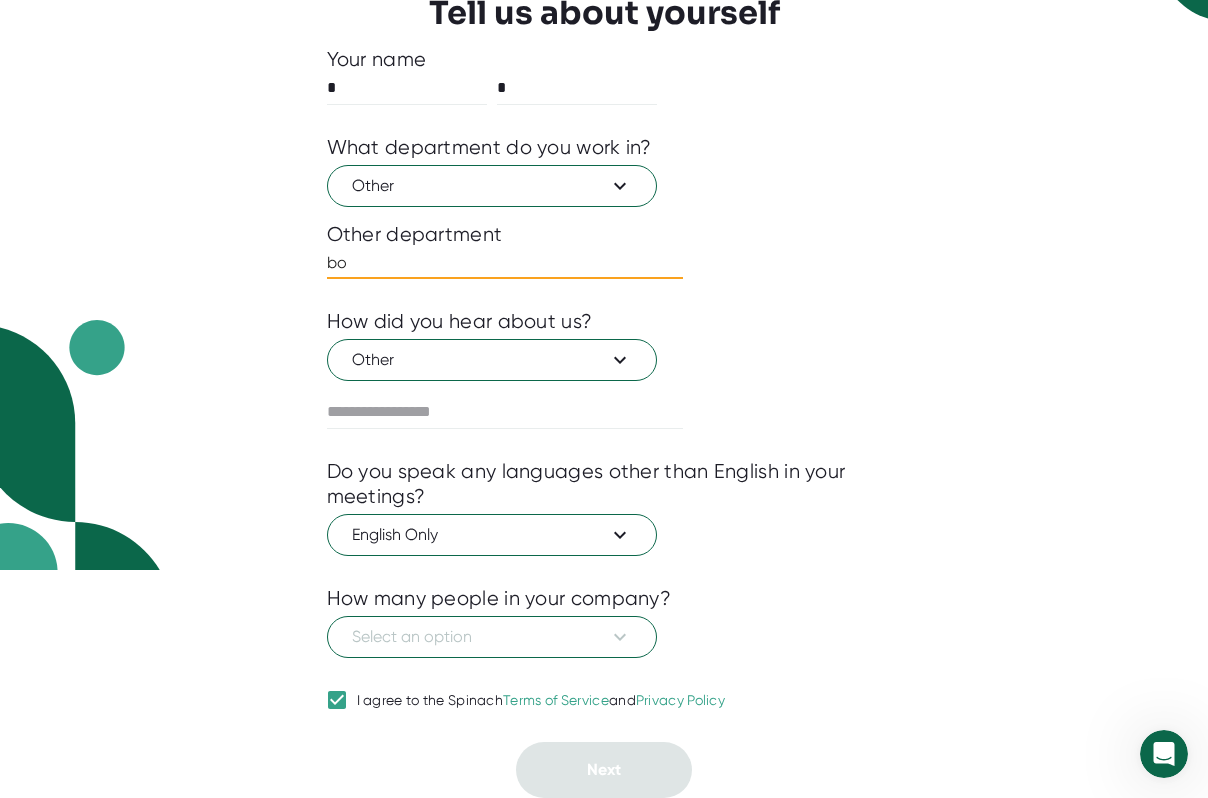 type on "bo" 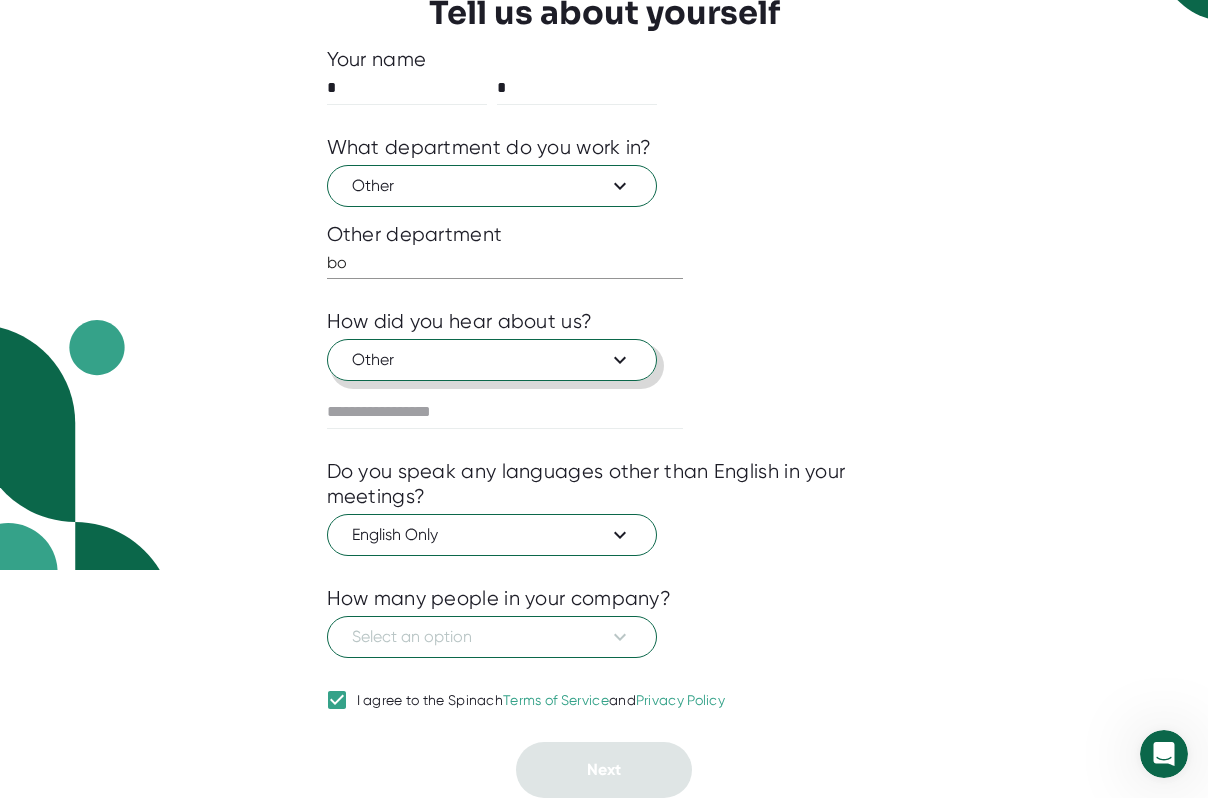 type 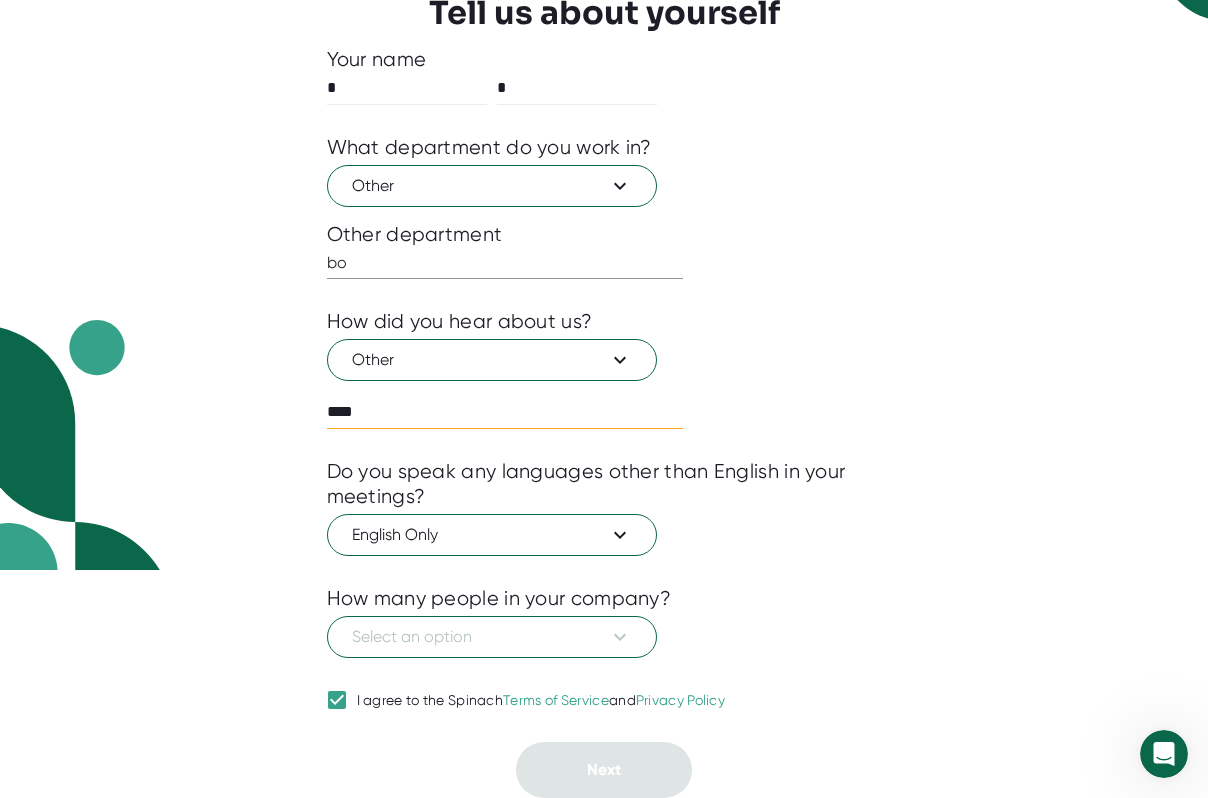type on "****" 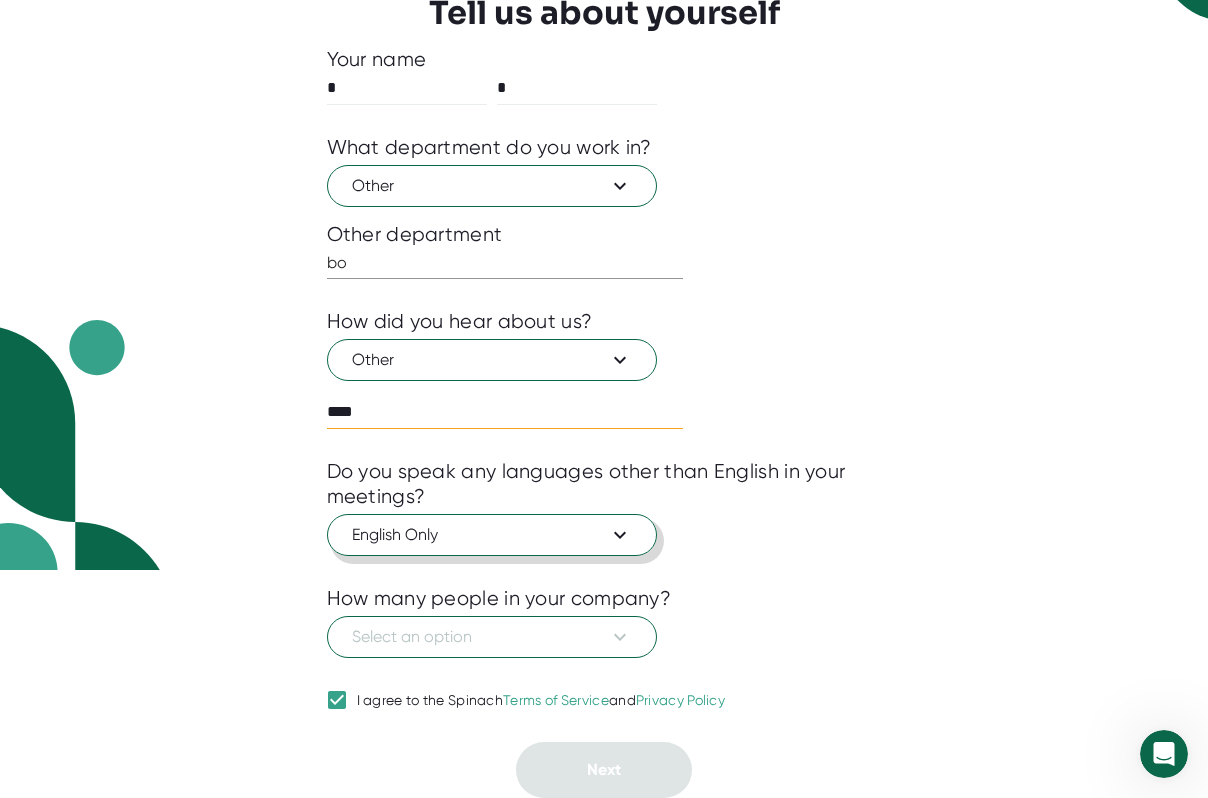 type 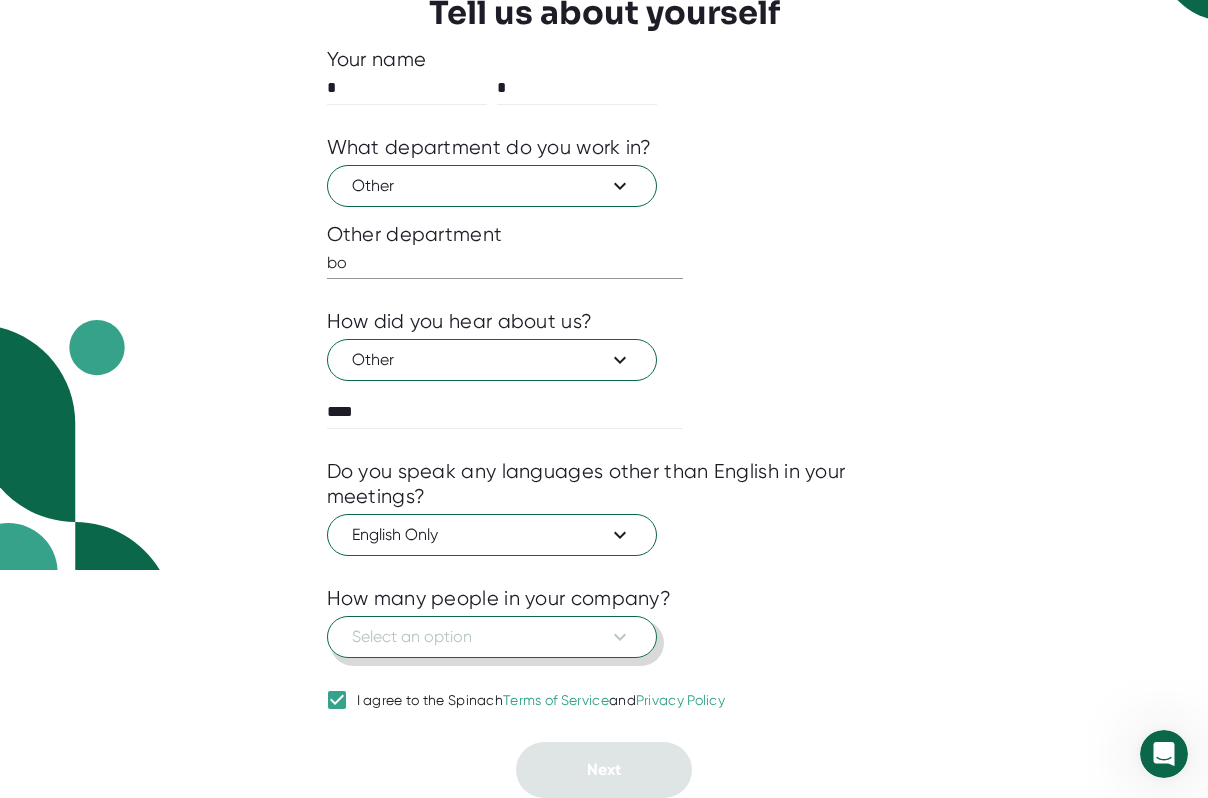 click on "Select an option" at bounding box center [492, 637] 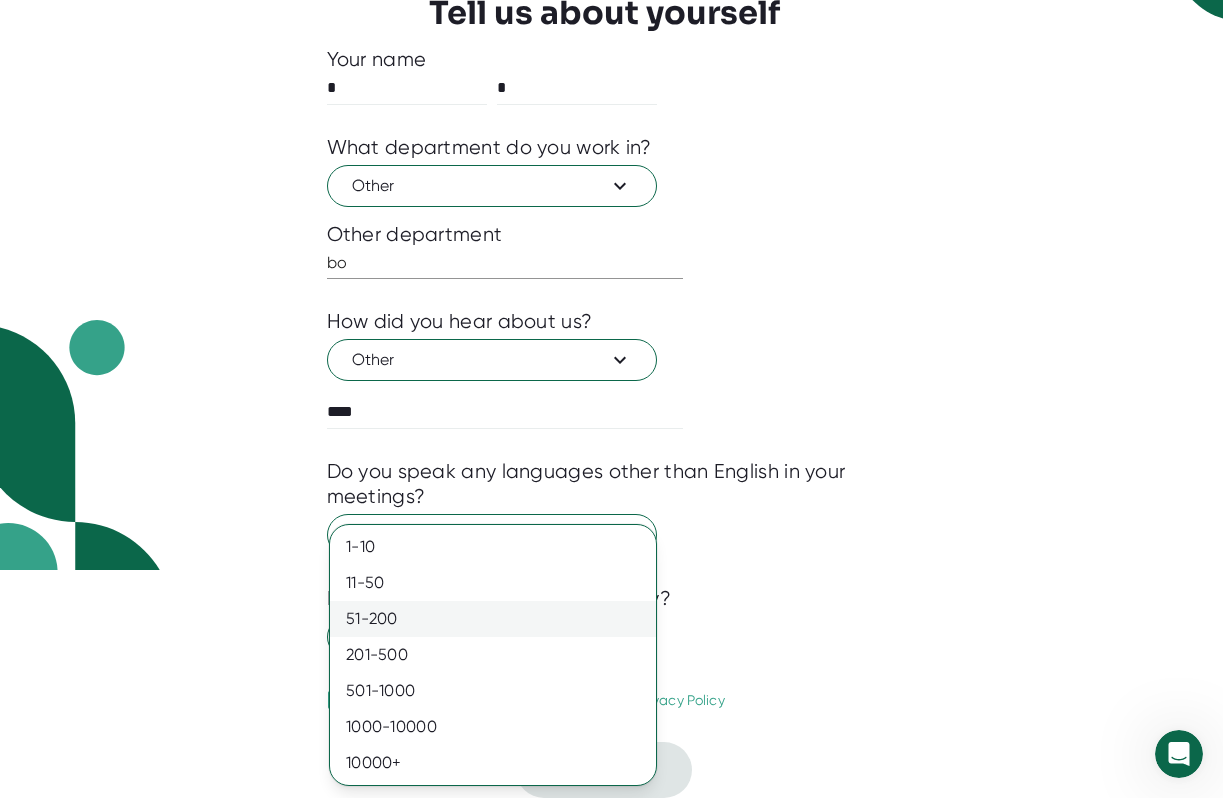 click on "51-200" at bounding box center (493, 619) 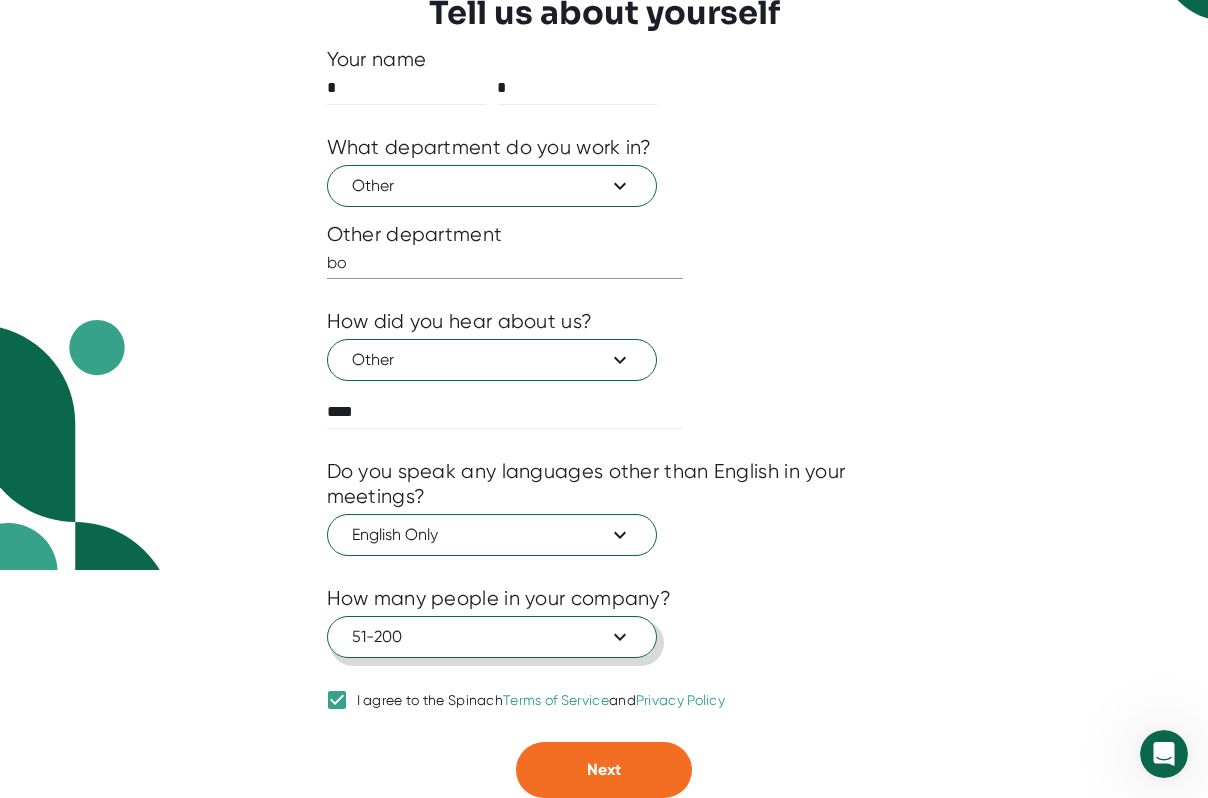 click on "51-200" at bounding box center (492, 637) 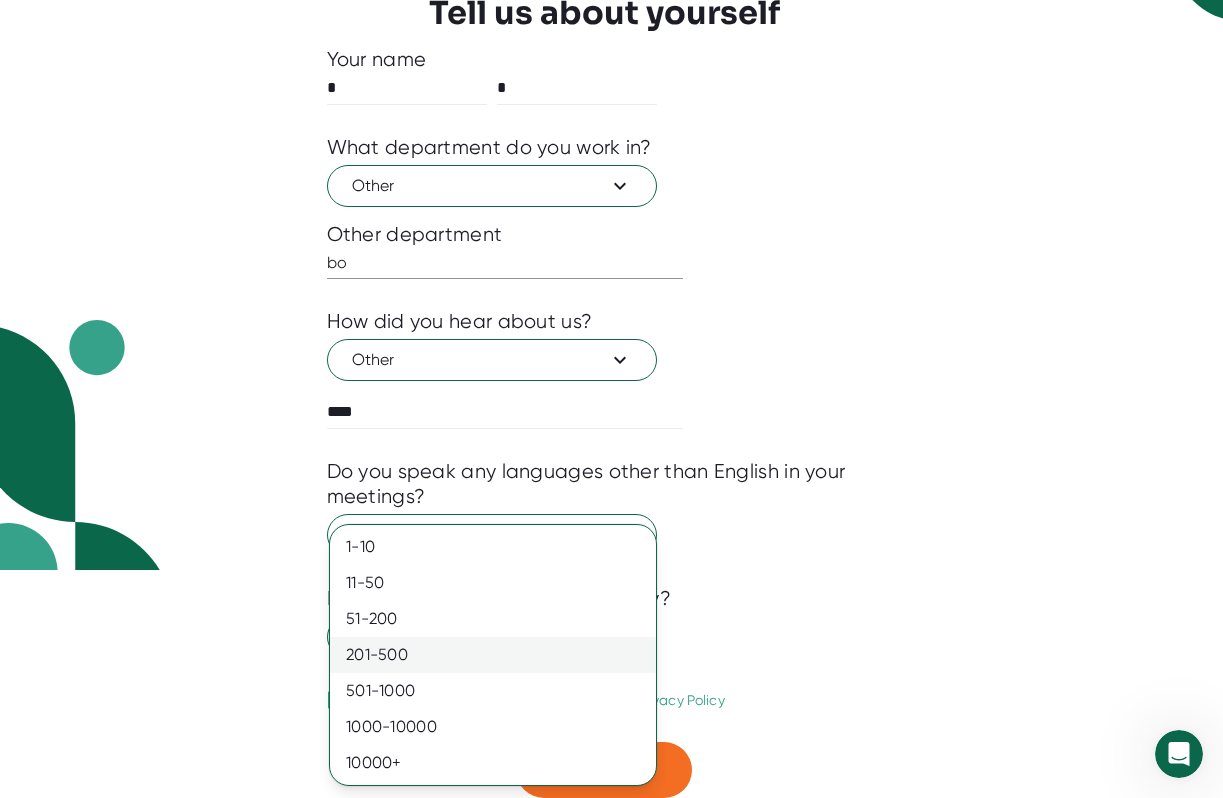 click on "201-500" at bounding box center (493, 655) 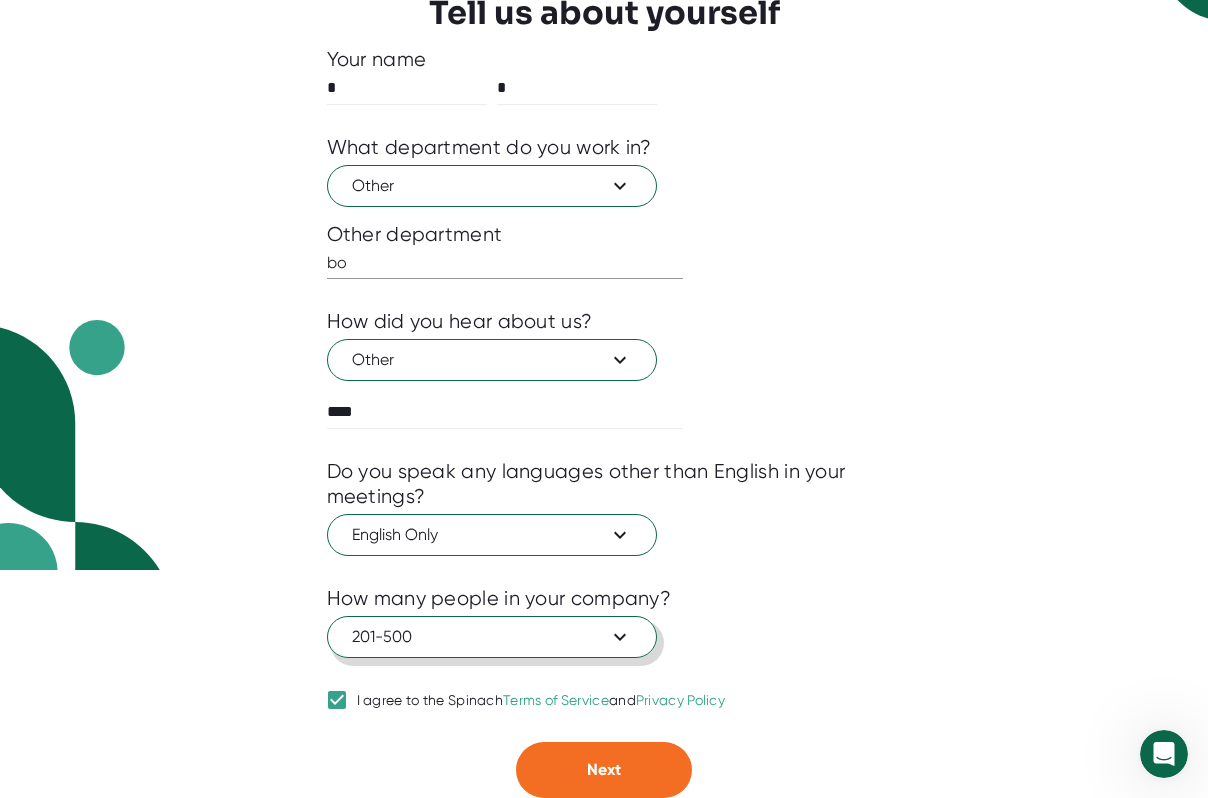 click on "201-500" at bounding box center [492, 637] 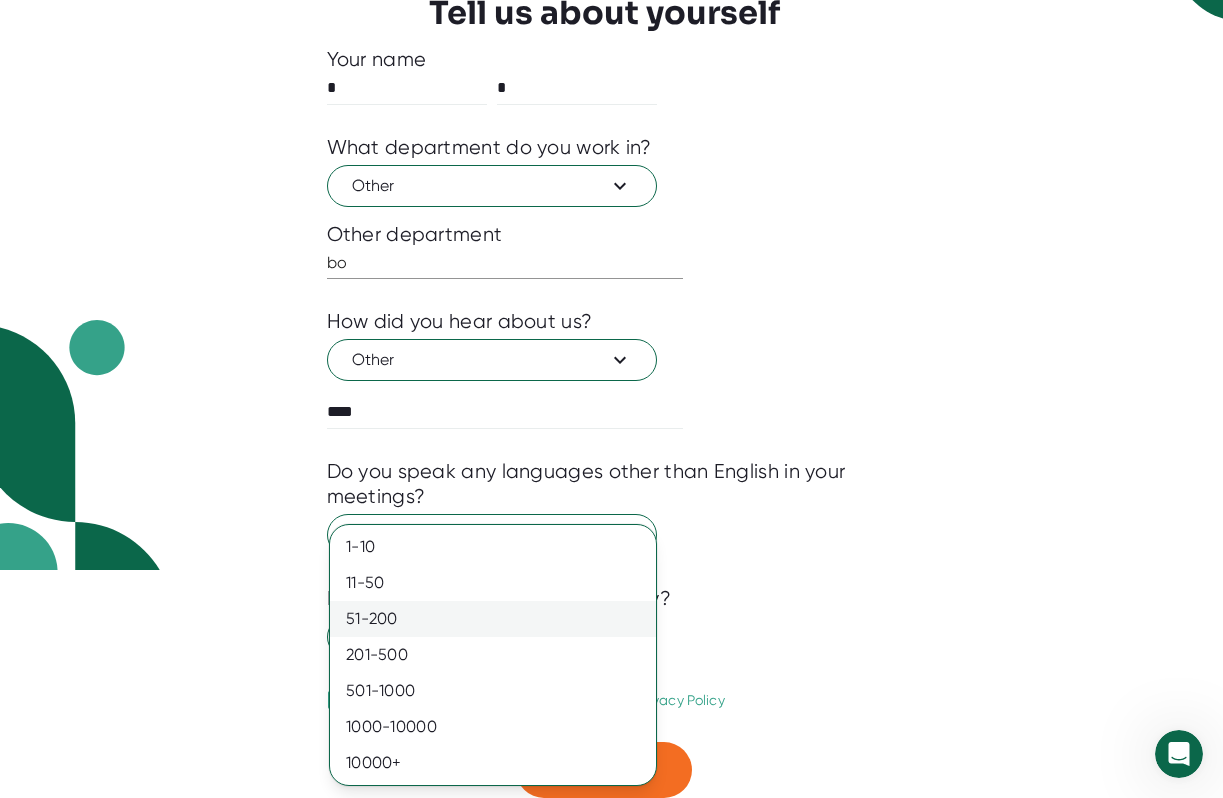 click on "51-200" at bounding box center [493, 619] 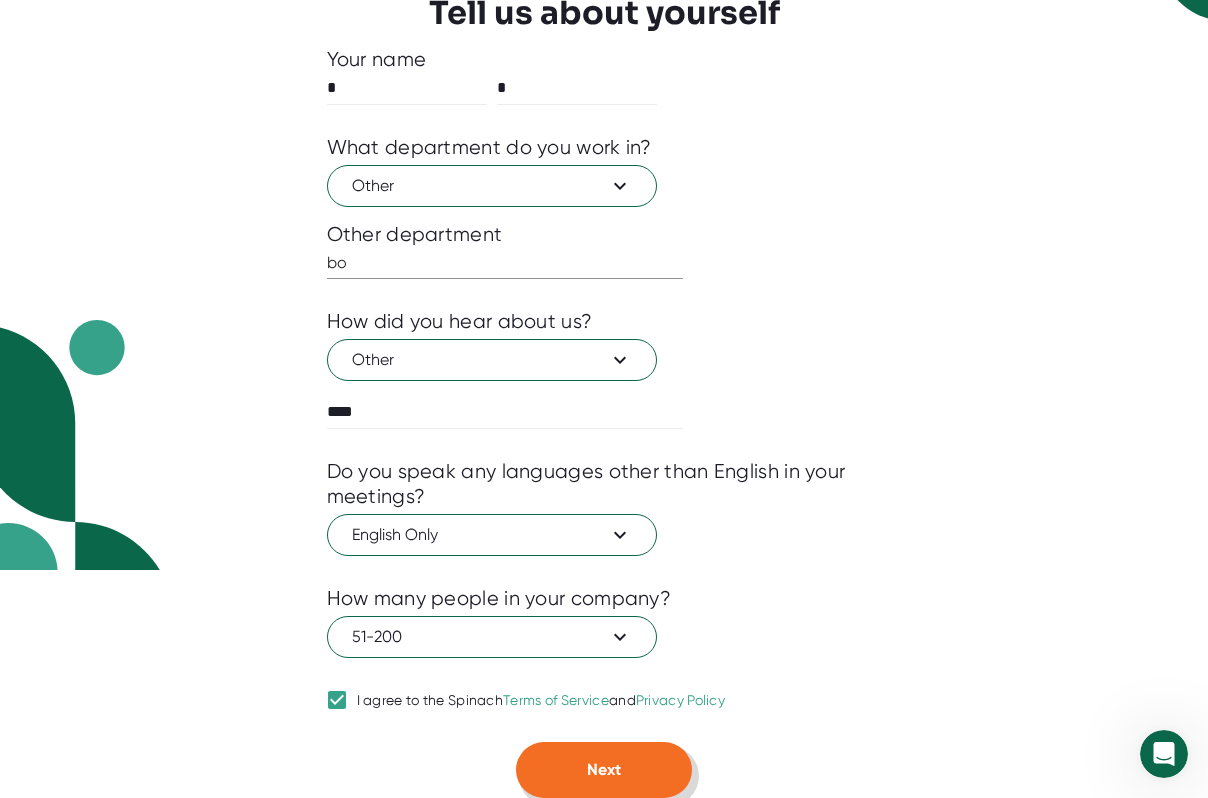 click on "Next" at bounding box center (604, 770) 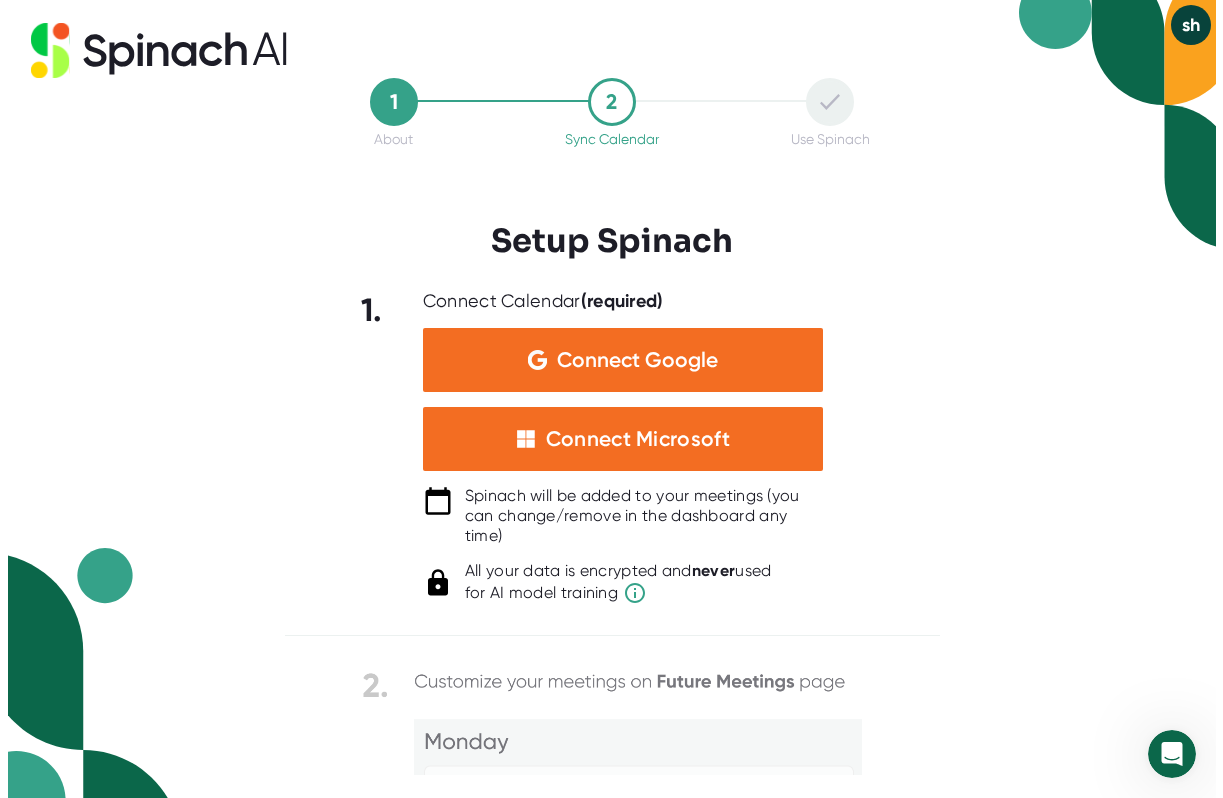 scroll, scrollTop: 0, scrollLeft: 0, axis: both 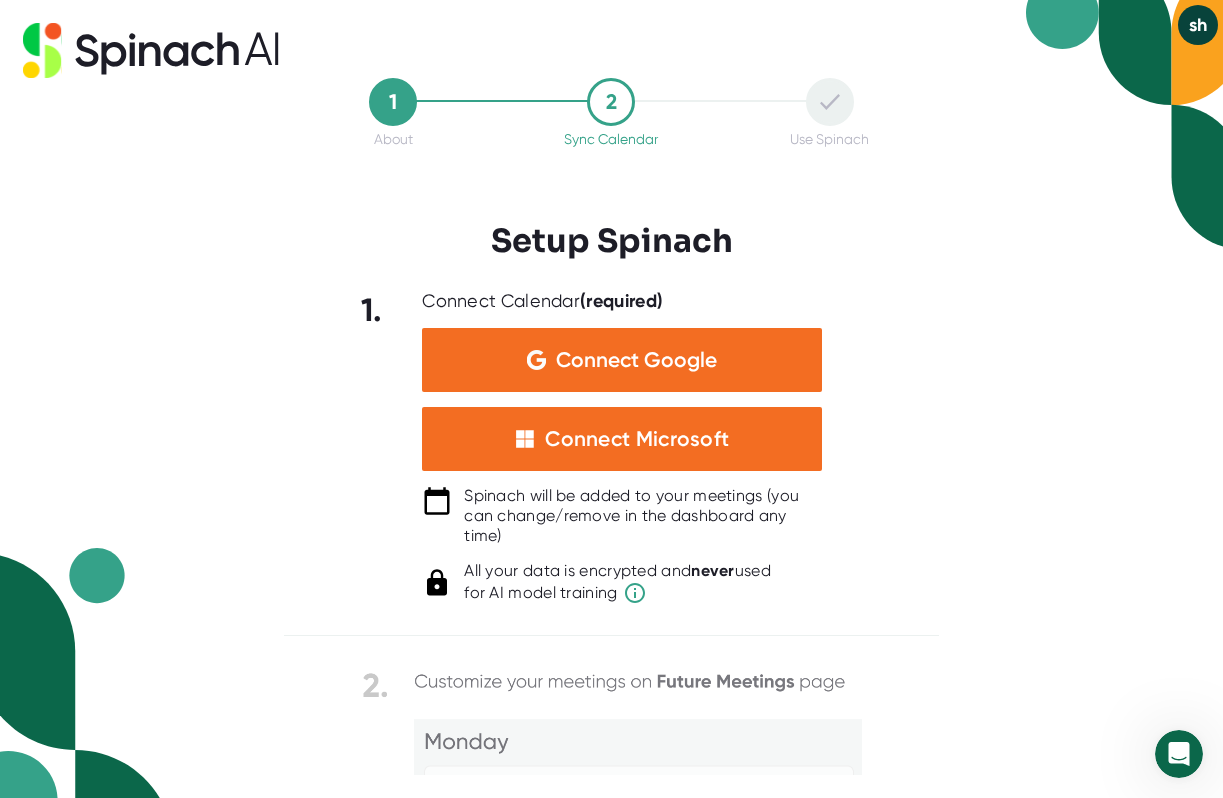 click on "sh" at bounding box center (1198, 25) 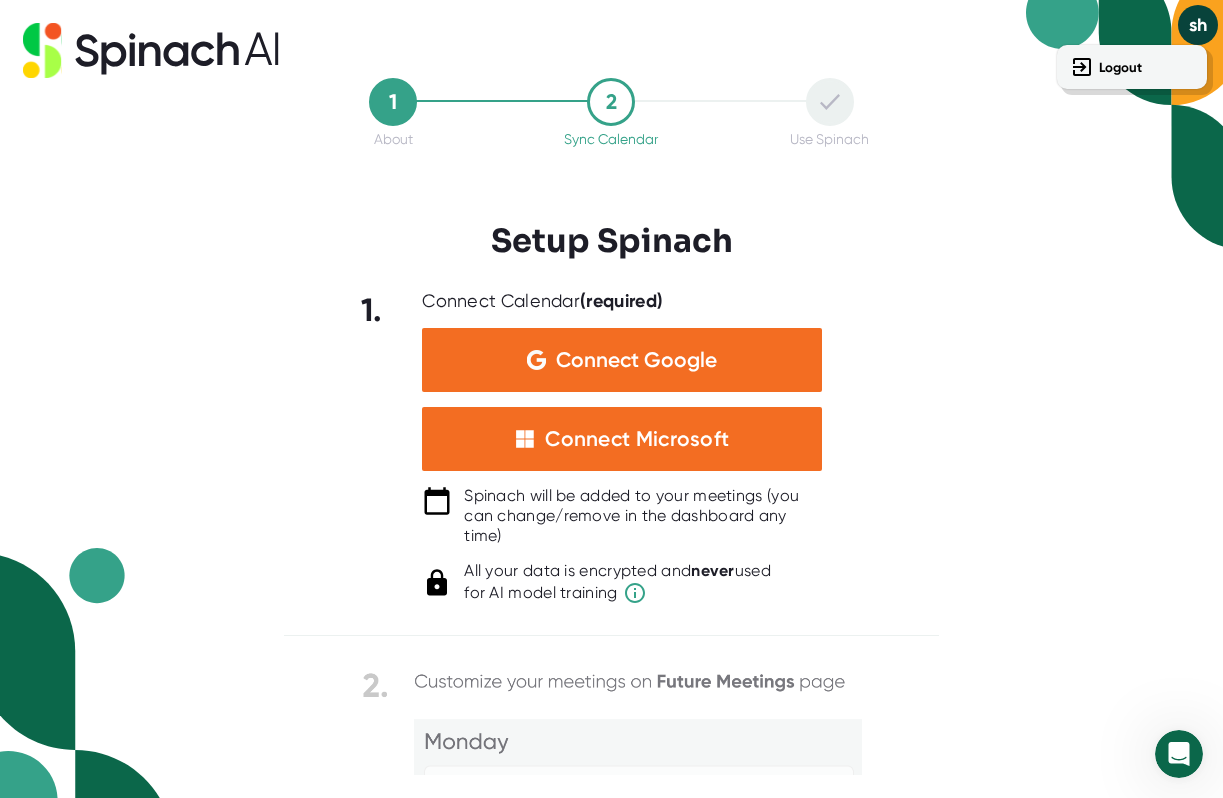 click at bounding box center (611, 399) 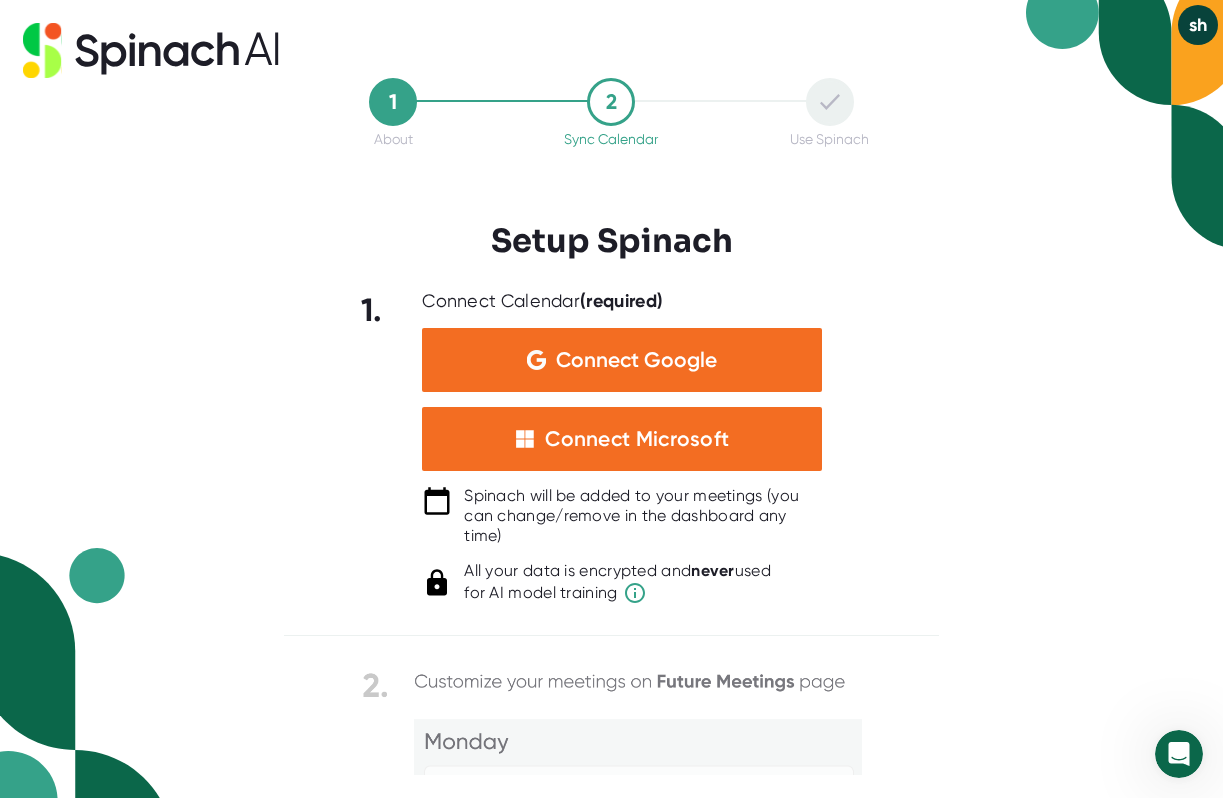 drag, startPoint x: 1180, startPoint y: 762, endPoint x: 2312, endPoint y: 1451, distance: 1325.1962 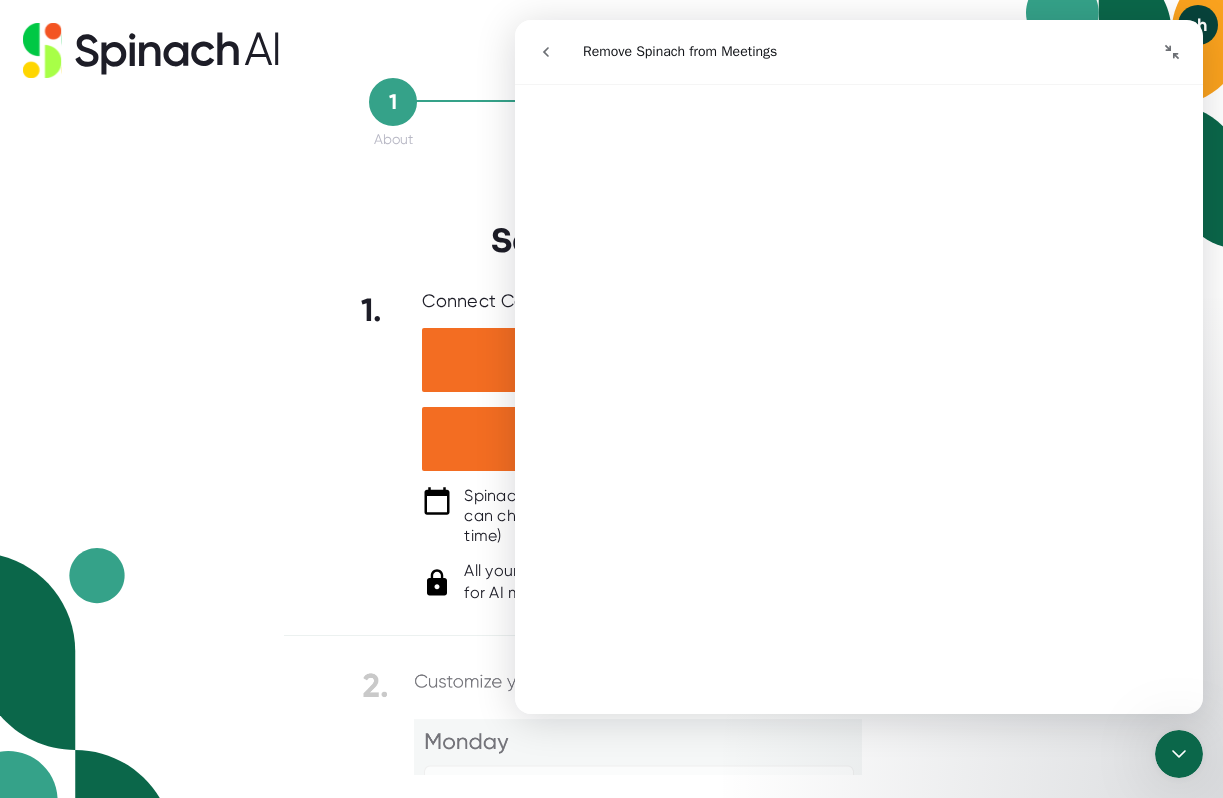 scroll, scrollTop: 0, scrollLeft: 0, axis: both 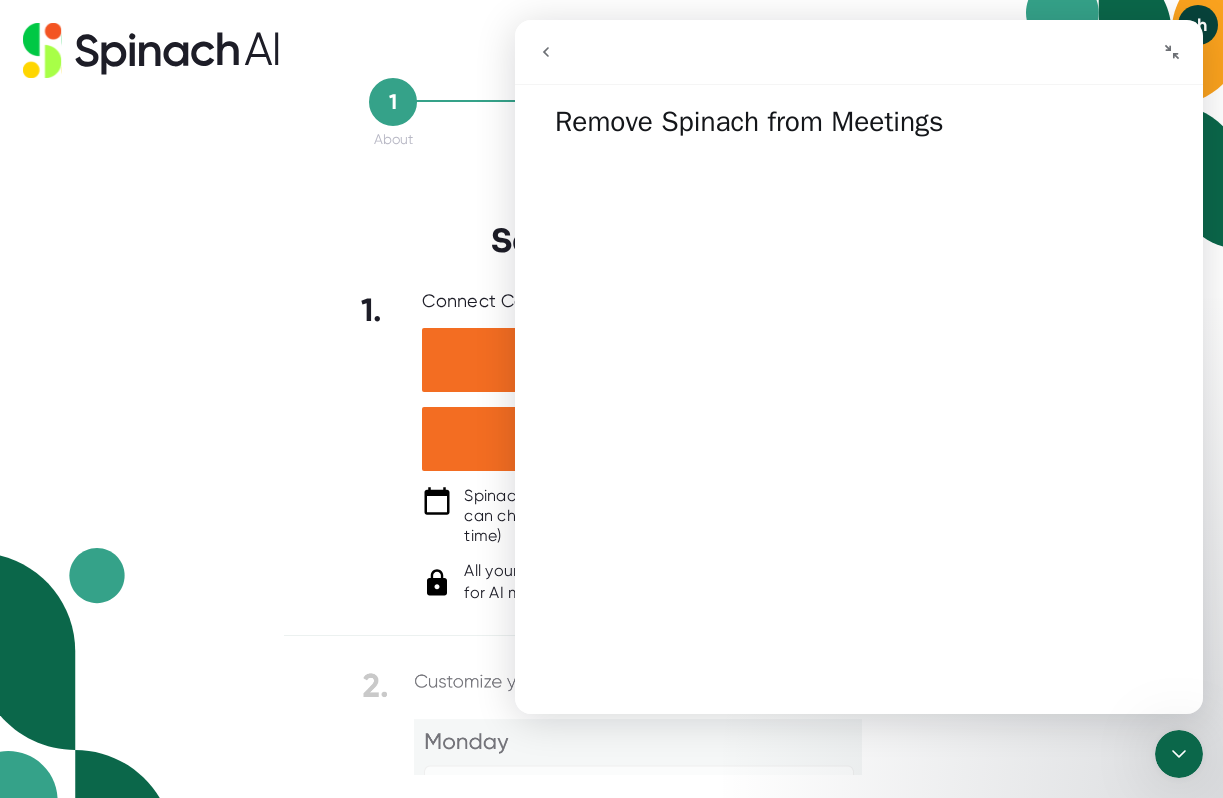 click at bounding box center [546, 52] 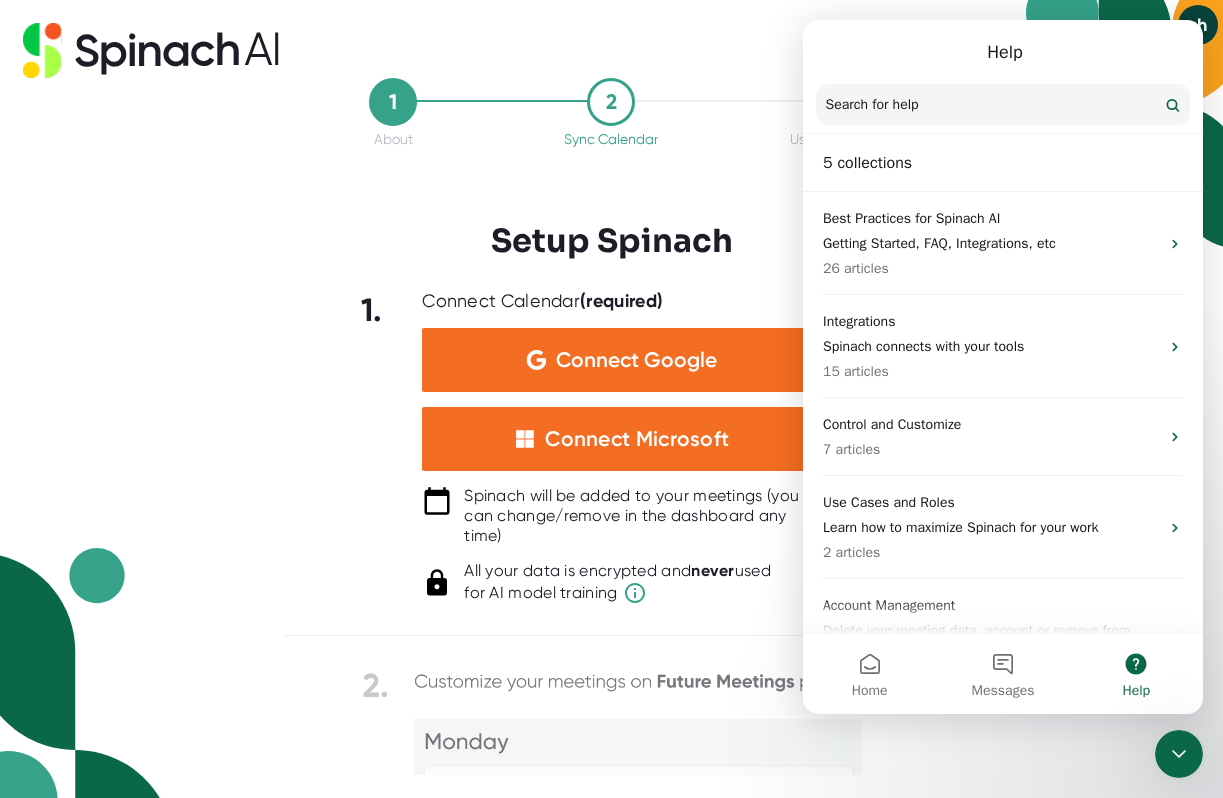 click on "Search for help" at bounding box center (1003, 105) 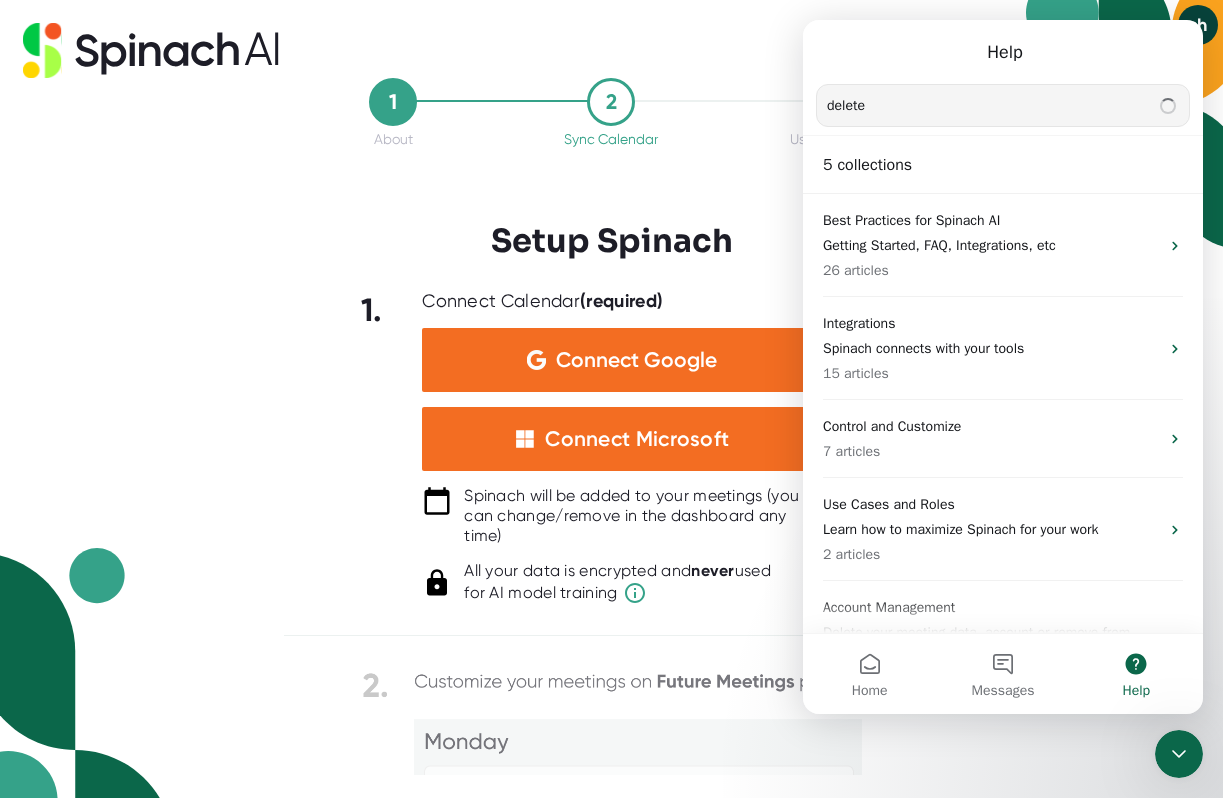 type on "delete" 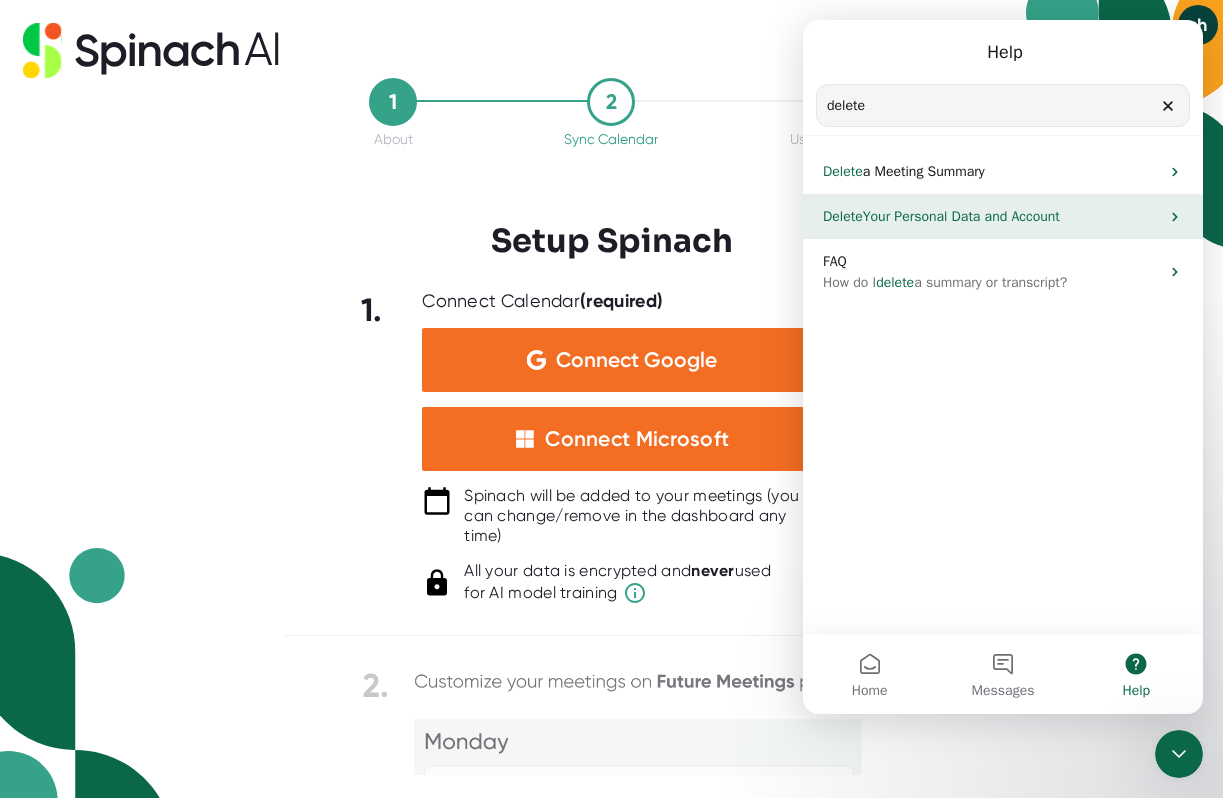 click on "Delete  Your Personal Data and Account" at bounding box center (991, 216) 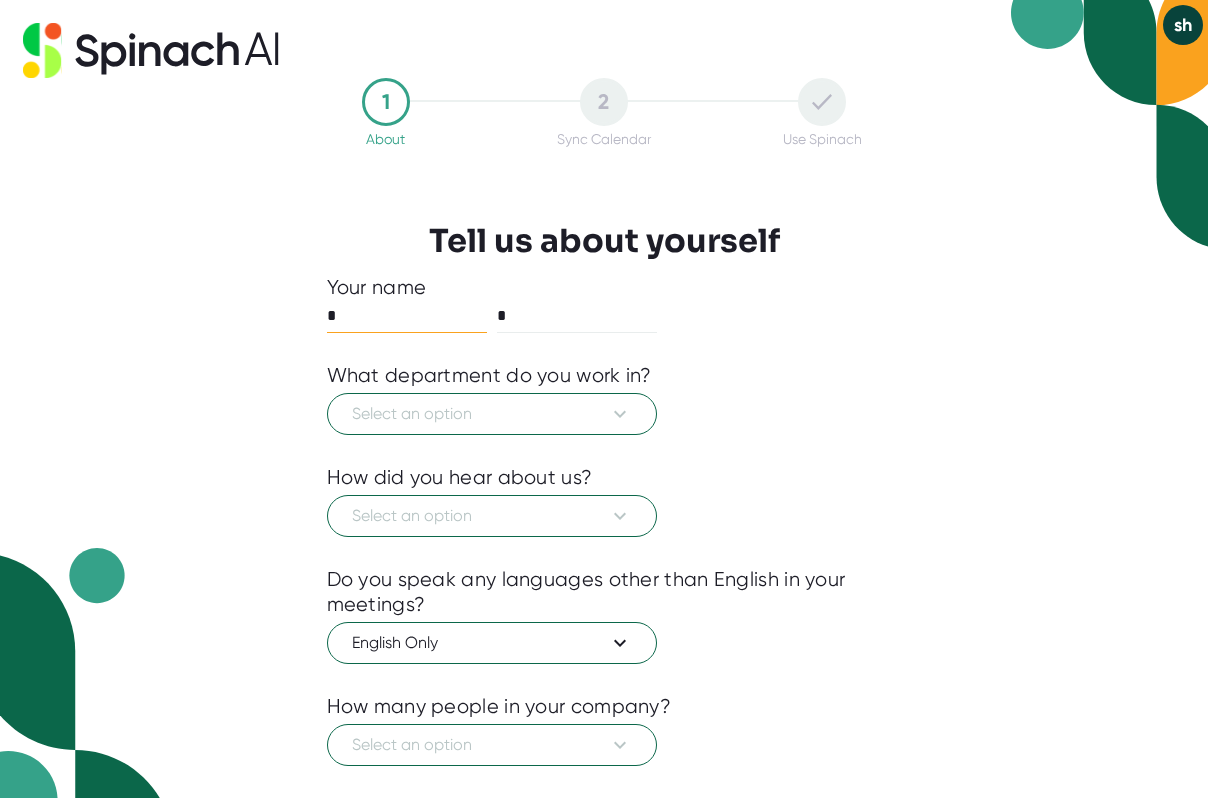 scroll, scrollTop: 0, scrollLeft: 0, axis: both 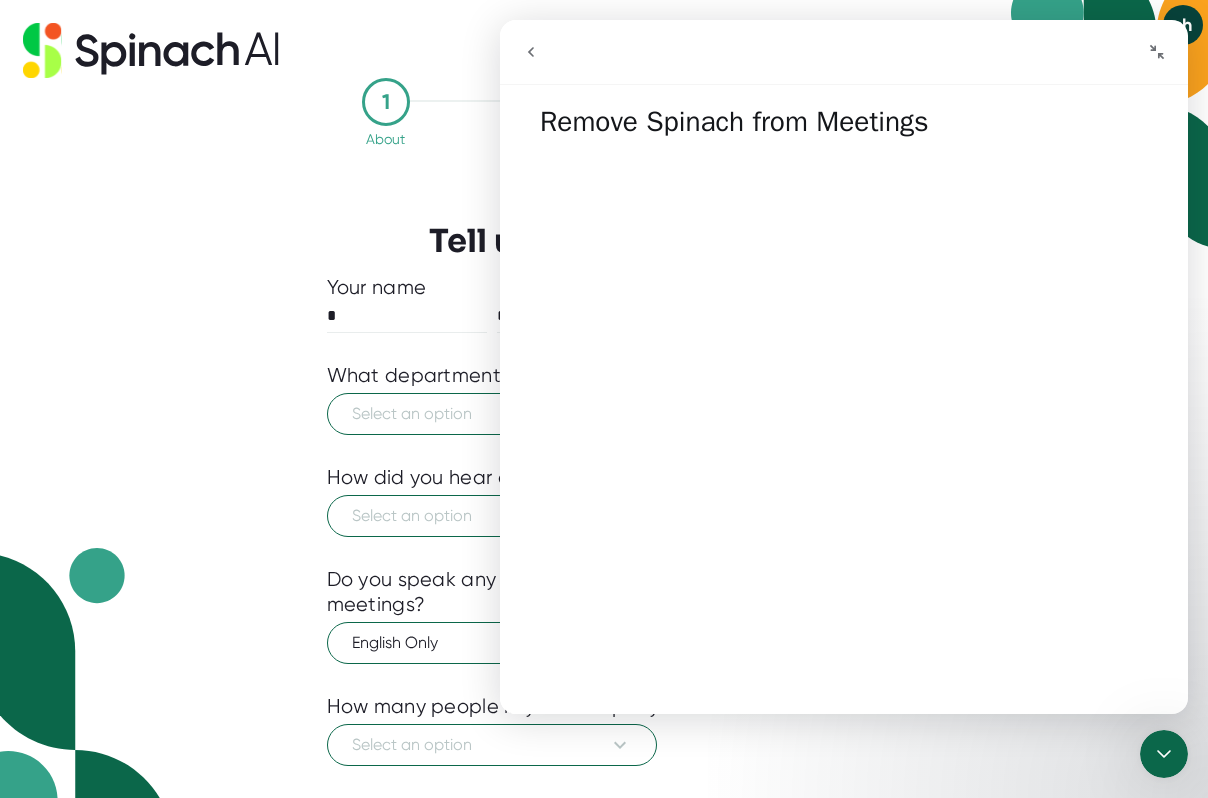 click 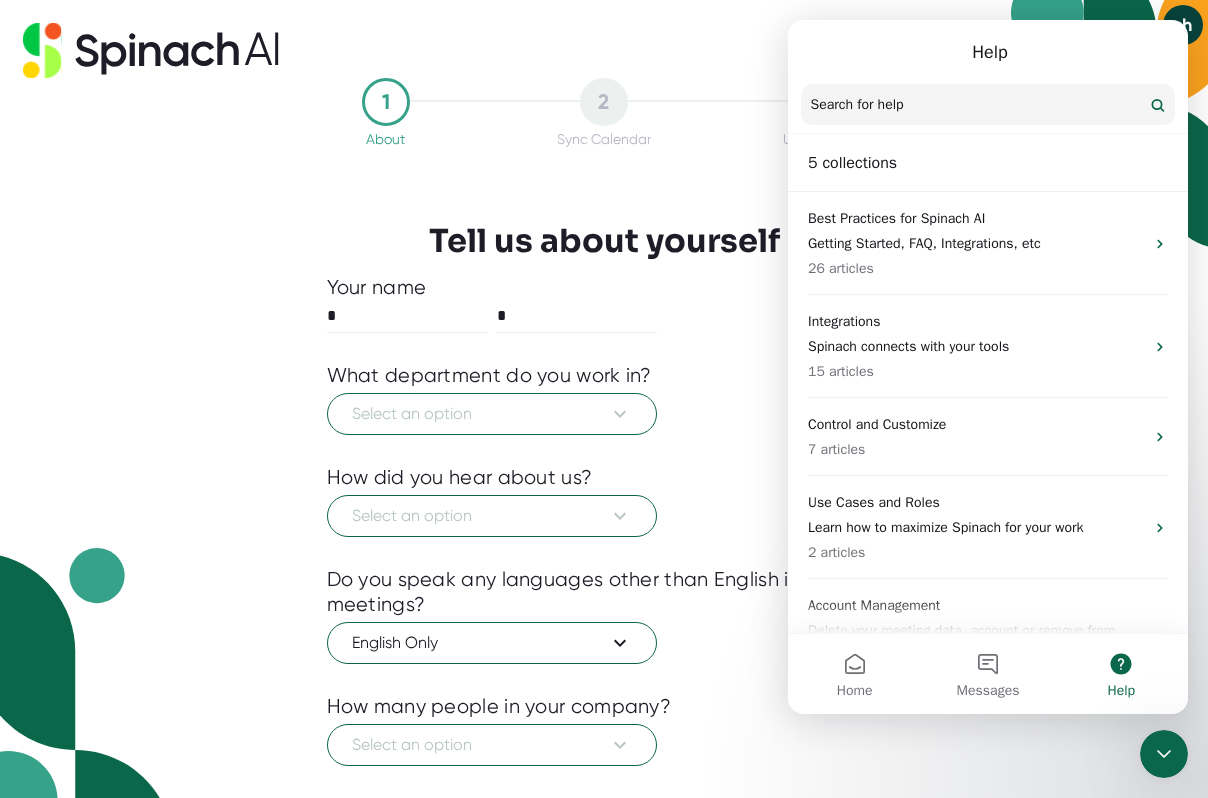 click on "Search for help" at bounding box center [988, 105] 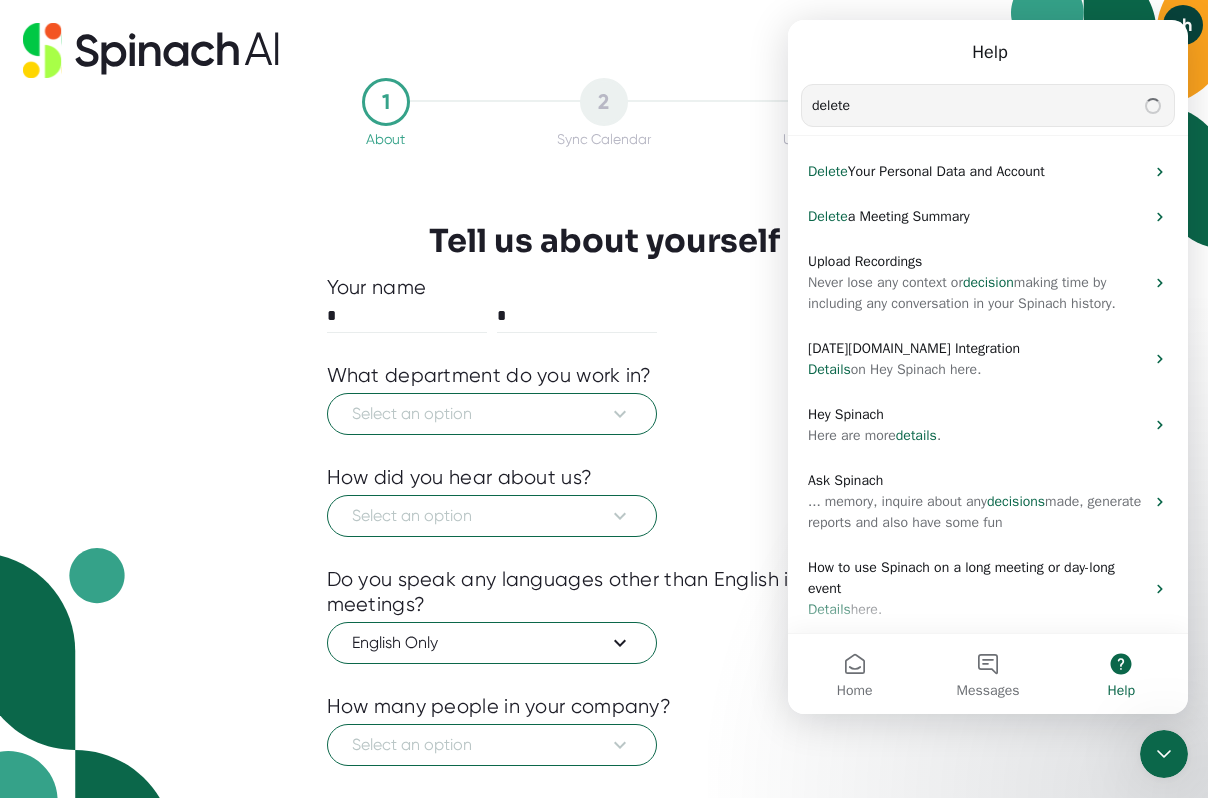 type on "delete" 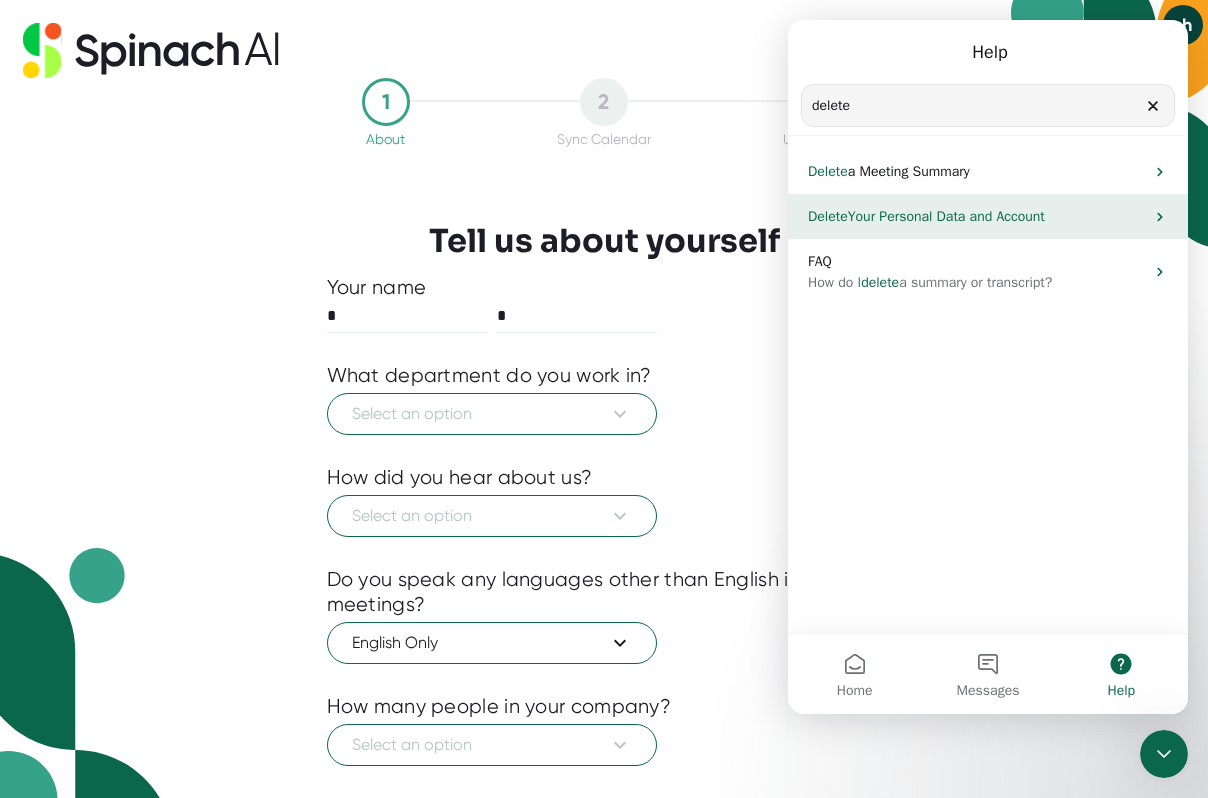 click on "Your Personal Data and Account" at bounding box center [946, 216] 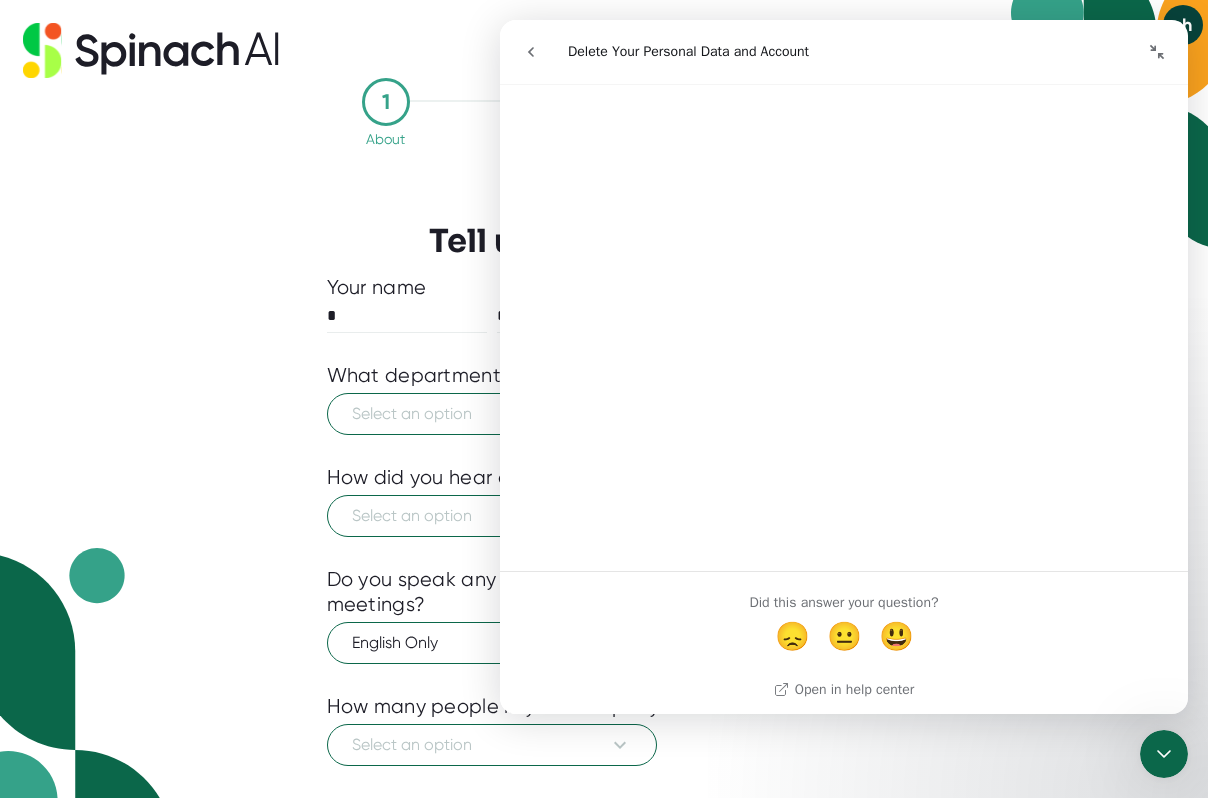 scroll, scrollTop: 467, scrollLeft: 0, axis: vertical 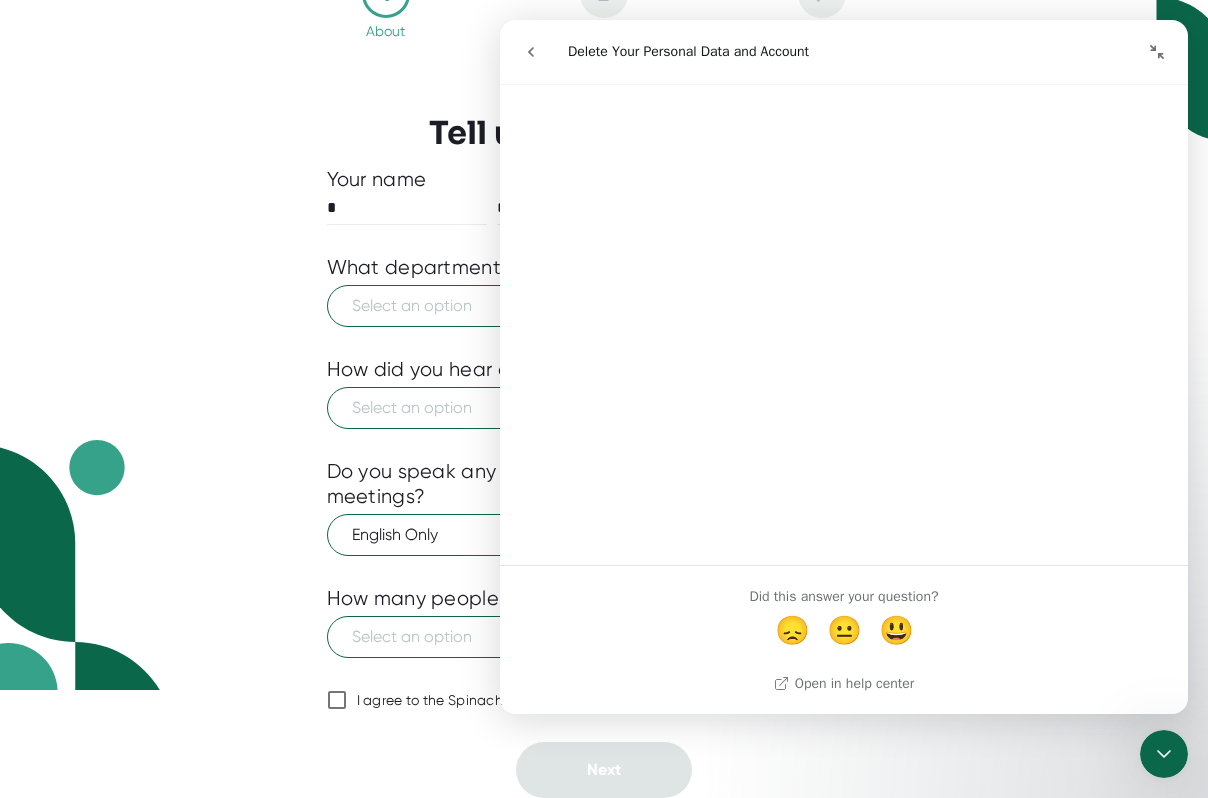 click on "1 About 2 Sync Calendar Use Spinach Tell us about yourself Your name * * What department do you work in? Select an option How did you hear about us? Select an option Do you speak any languages other than English in your meetings? English Only How many people in your company? Select an option I agree to the Spinach  Terms of Service  and  Privacy Policy Next" at bounding box center (604, 291) 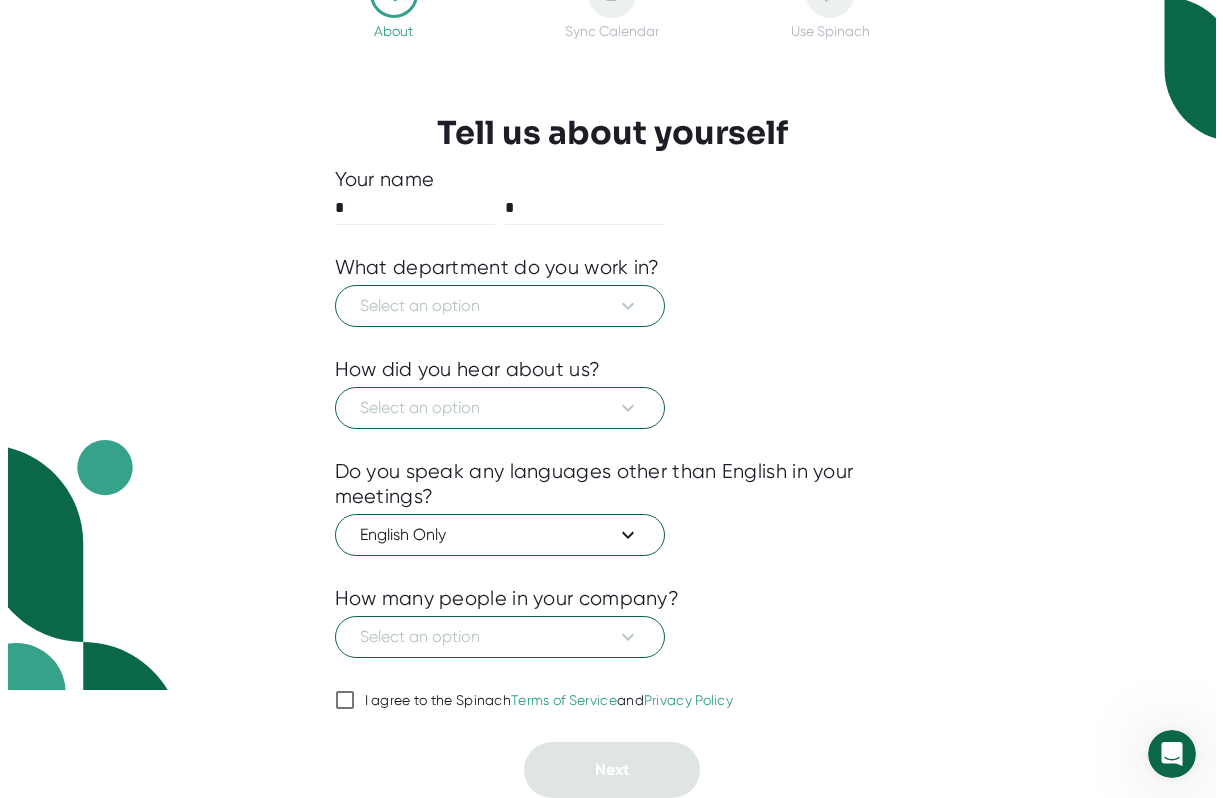 scroll, scrollTop: 0, scrollLeft: 0, axis: both 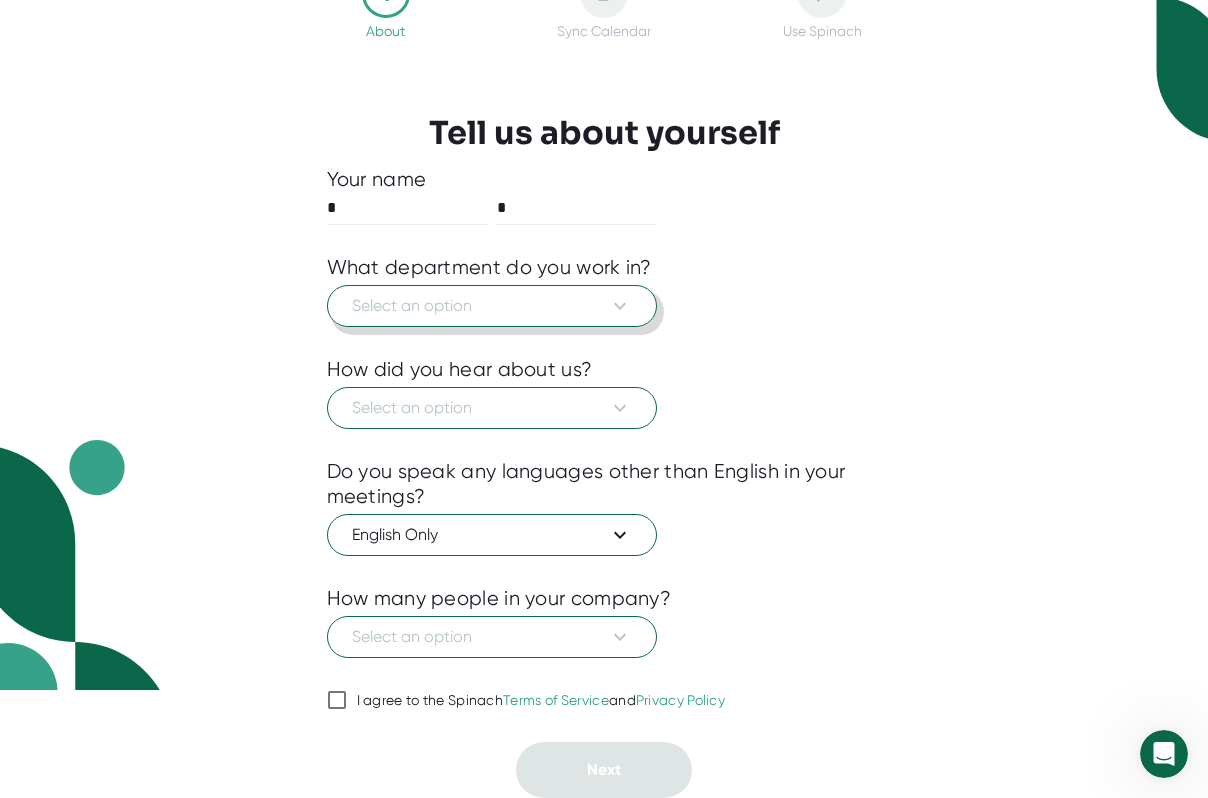 click on "Select an option" at bounding box center (492, 306) 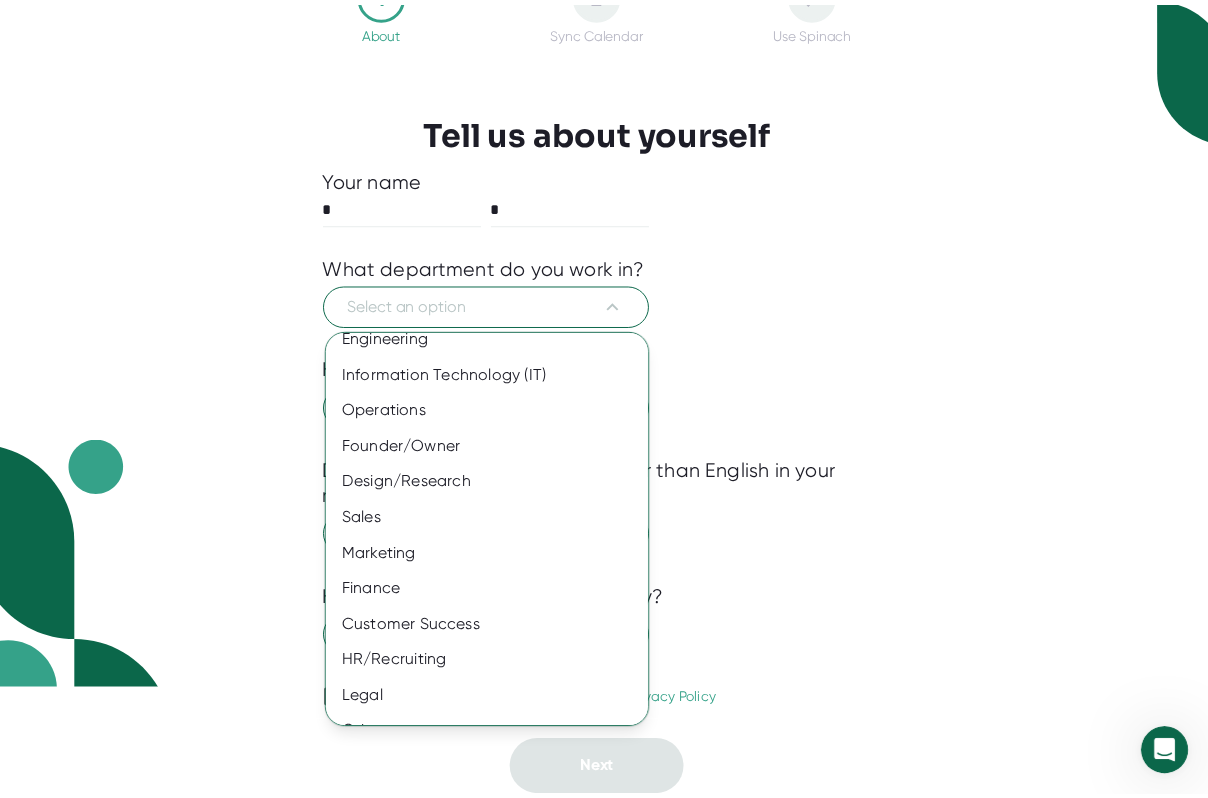 scroll, scrollTop: 79, scrollLeft: 0, axis: vertical 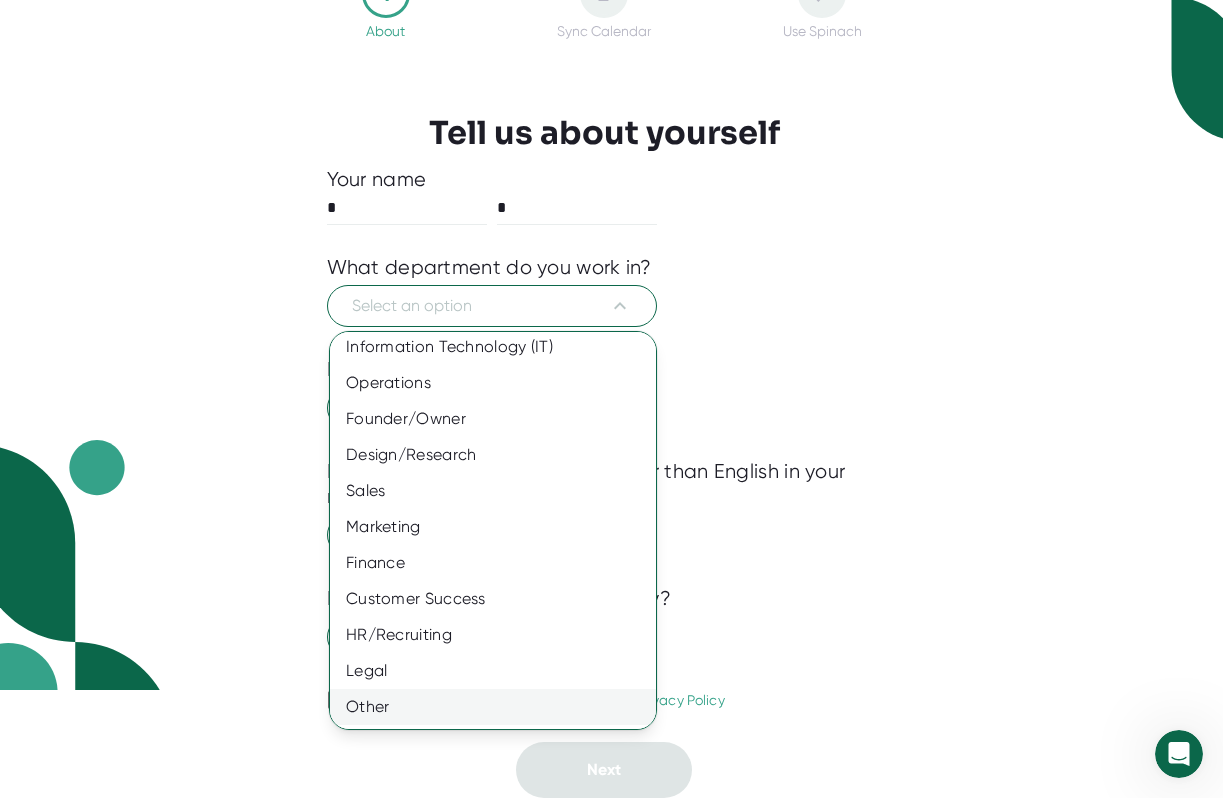 click on "Other" at bounding box center (500, 707) 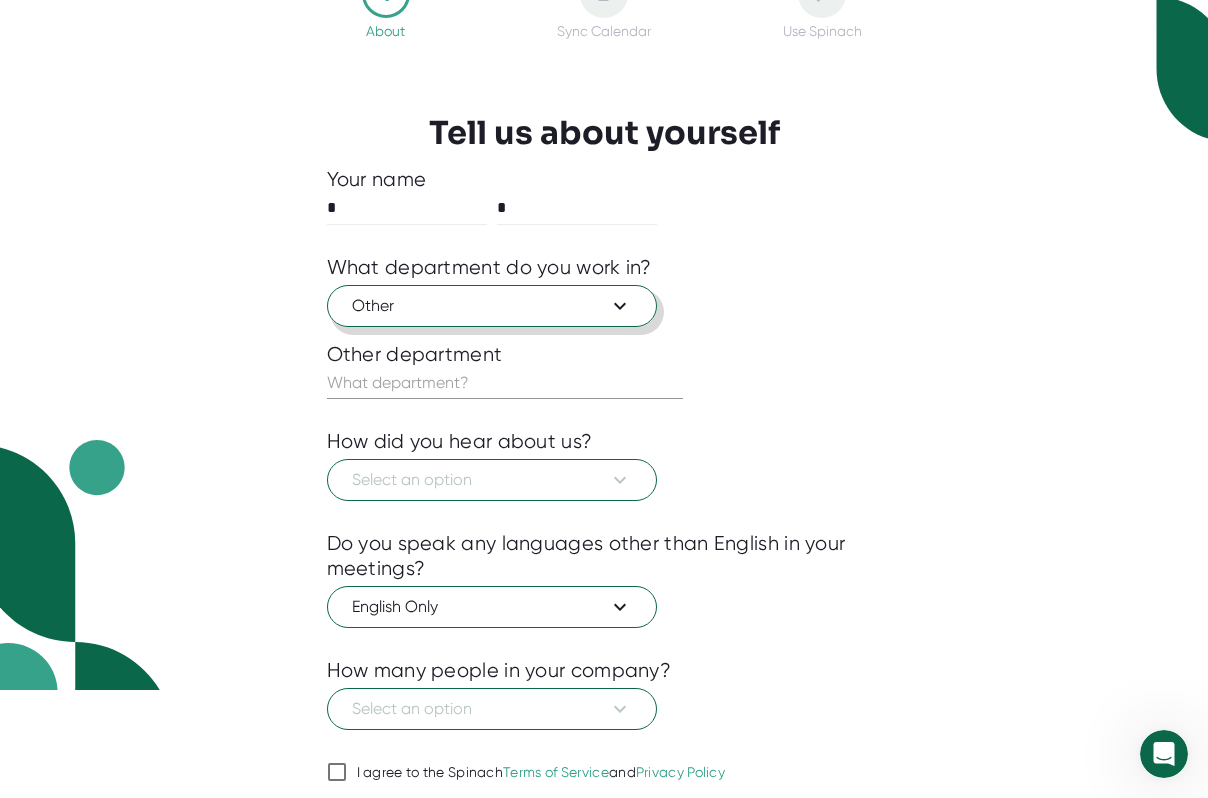 click on "Other" at bounding box center [492, 306] 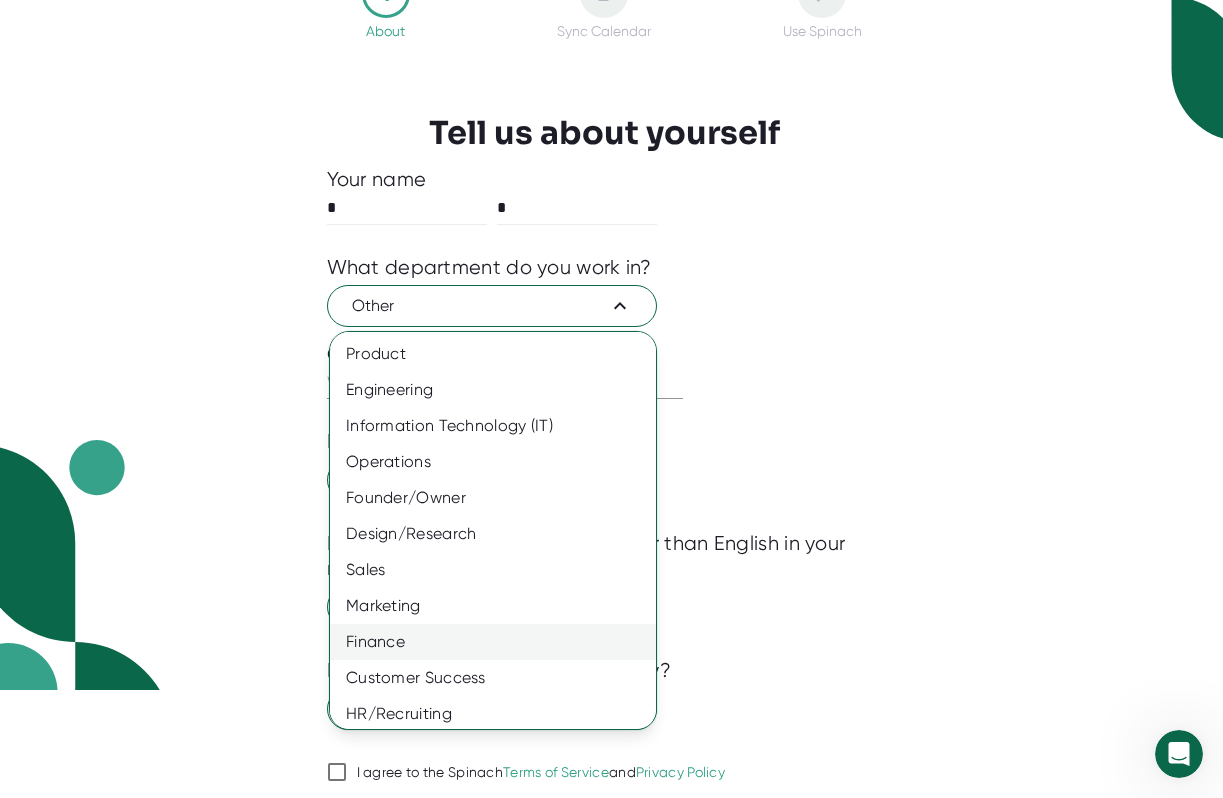 click on "Finance" at bounding box center [500, 642] 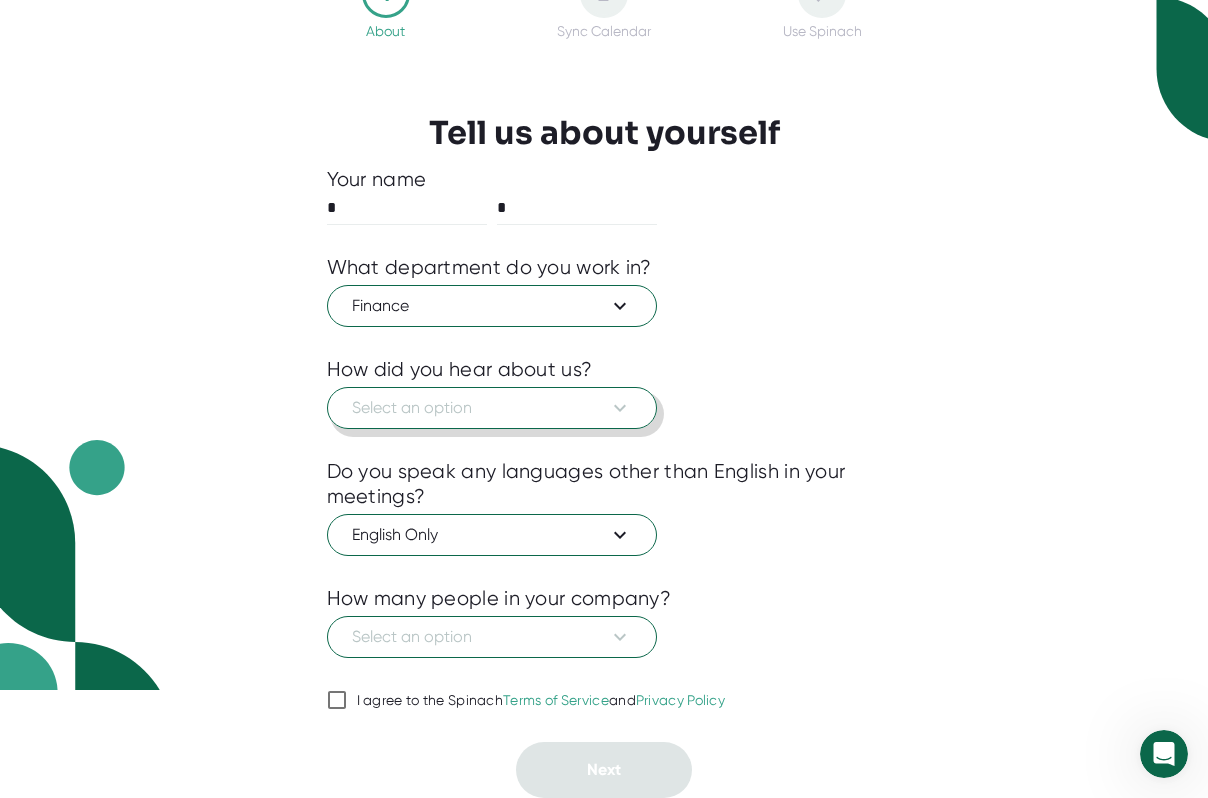 click on "Select an option" at bounding box center [492, 408] 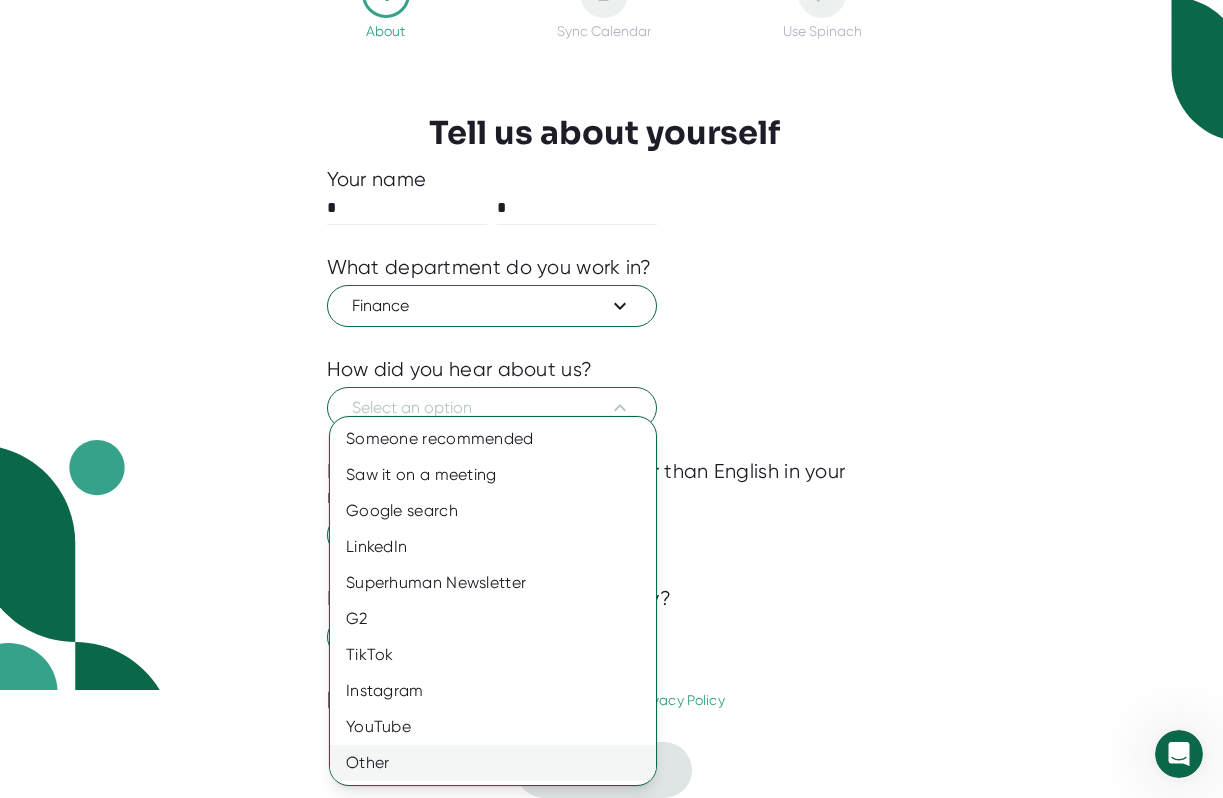 click on "Other" at bounding box center [493, 763] 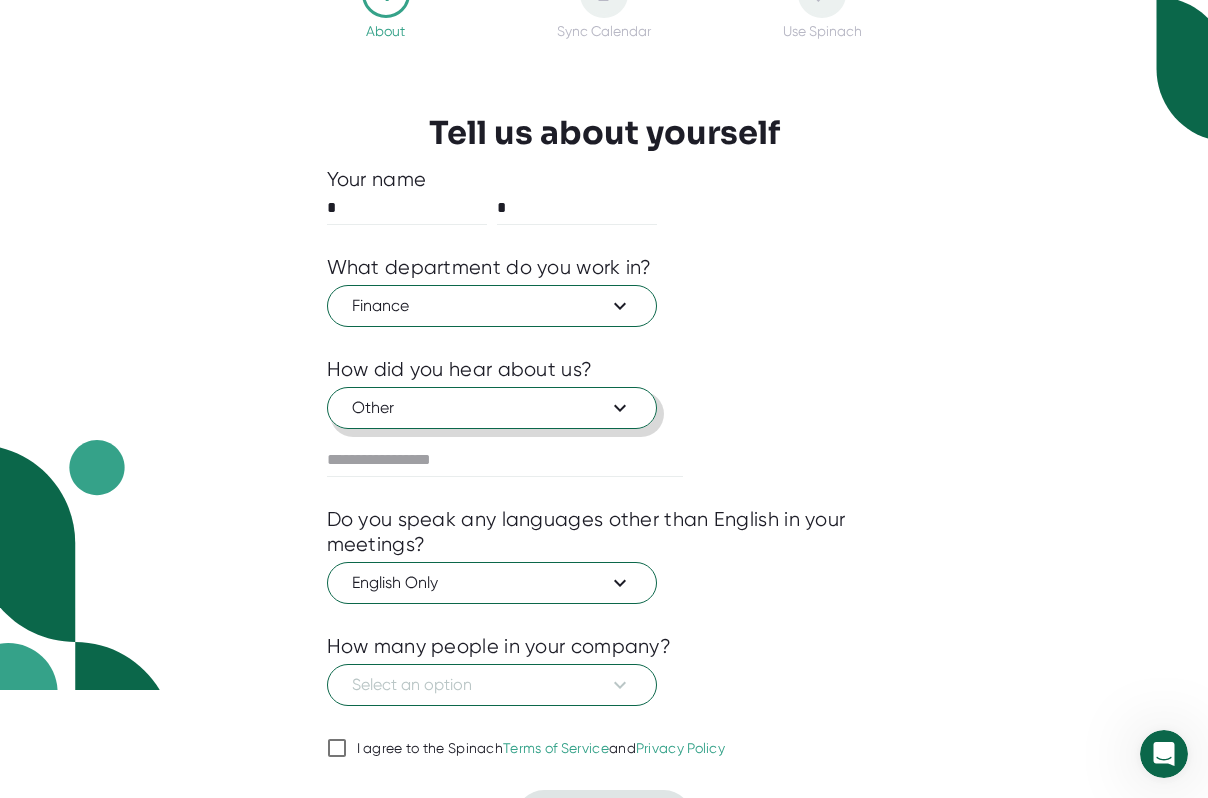 click on "Other" at bounding box center [492, 408] 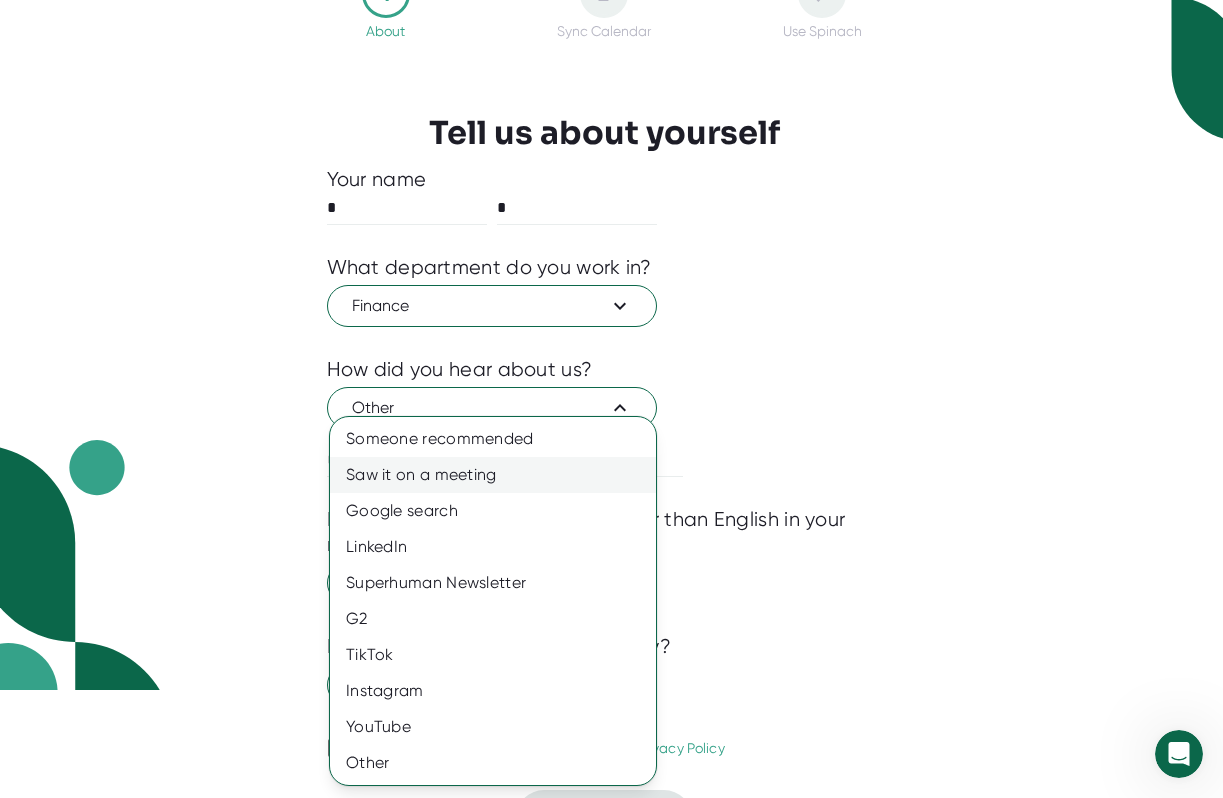 click on "Saw it on a meeting" at bounding box center [493, 475] 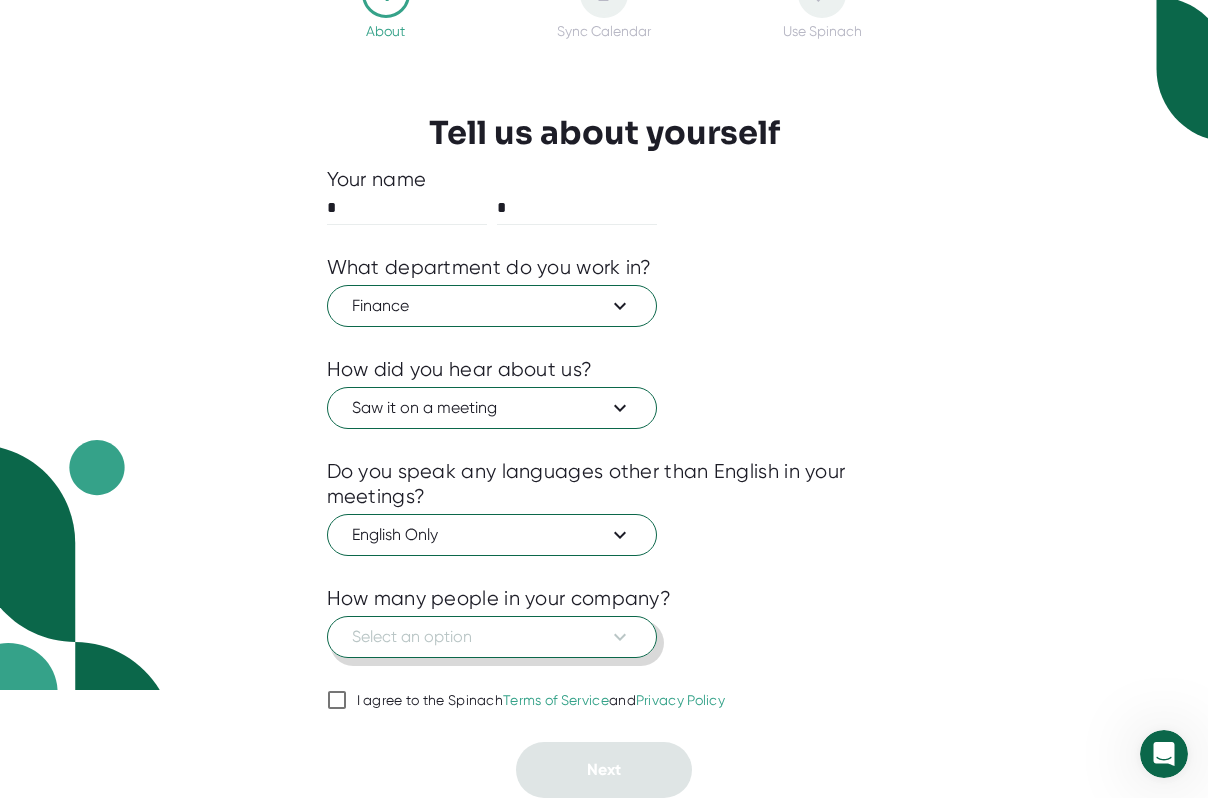 click 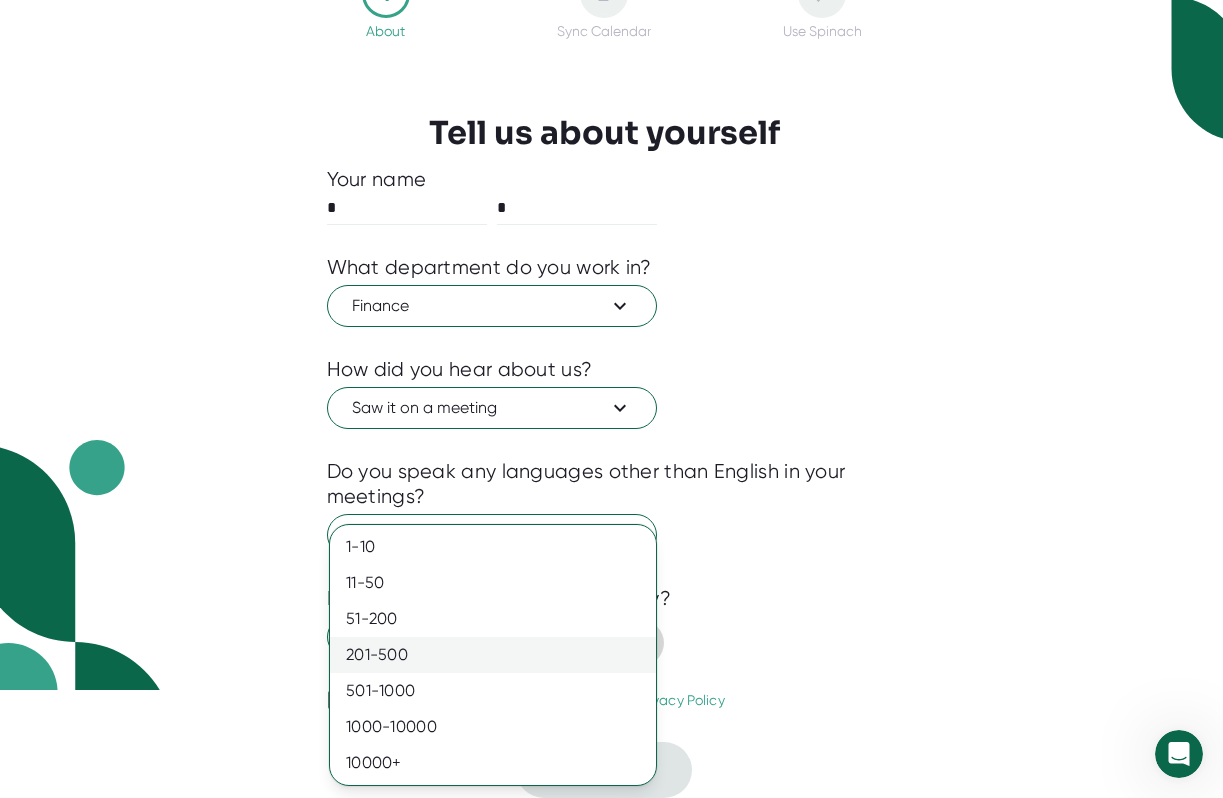 click on "201-500" at bounding box center (493, 655) 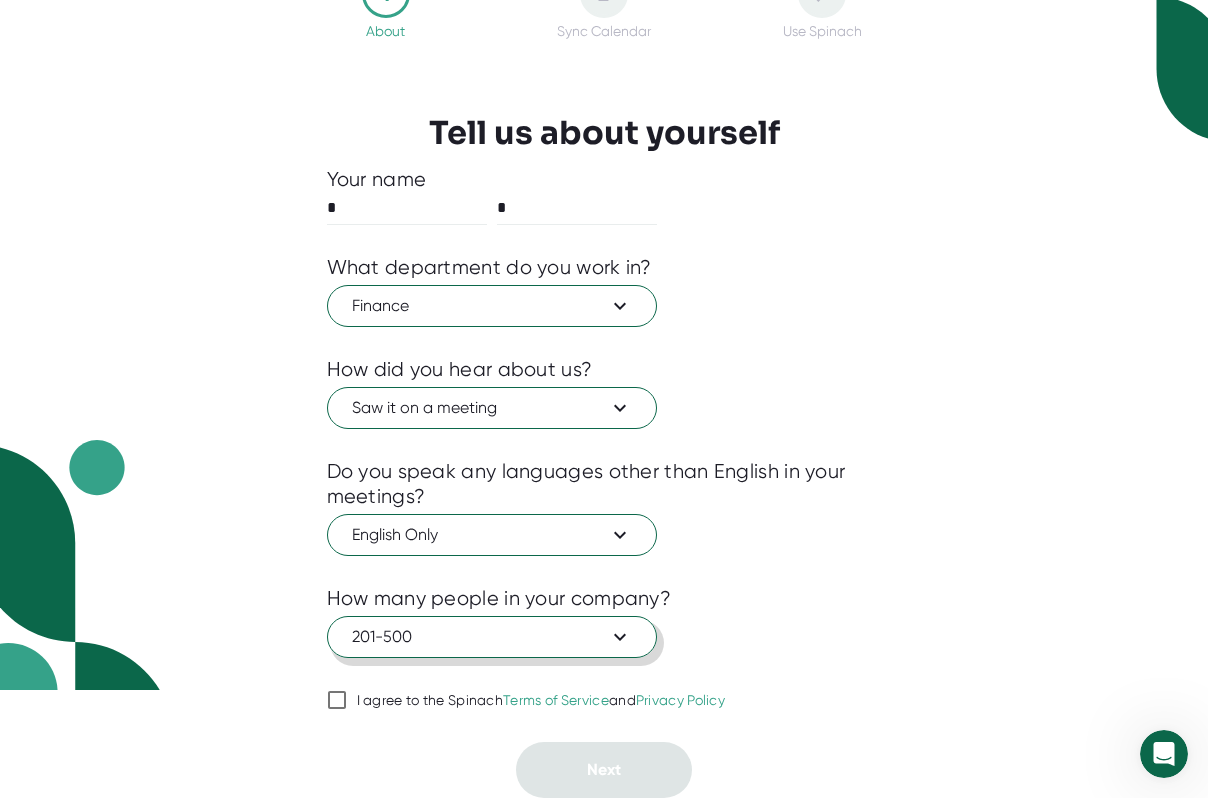 click on "I agree to the Spinach  Terms of Service  and  Privacy Policy" at bounding box center [337, 700] 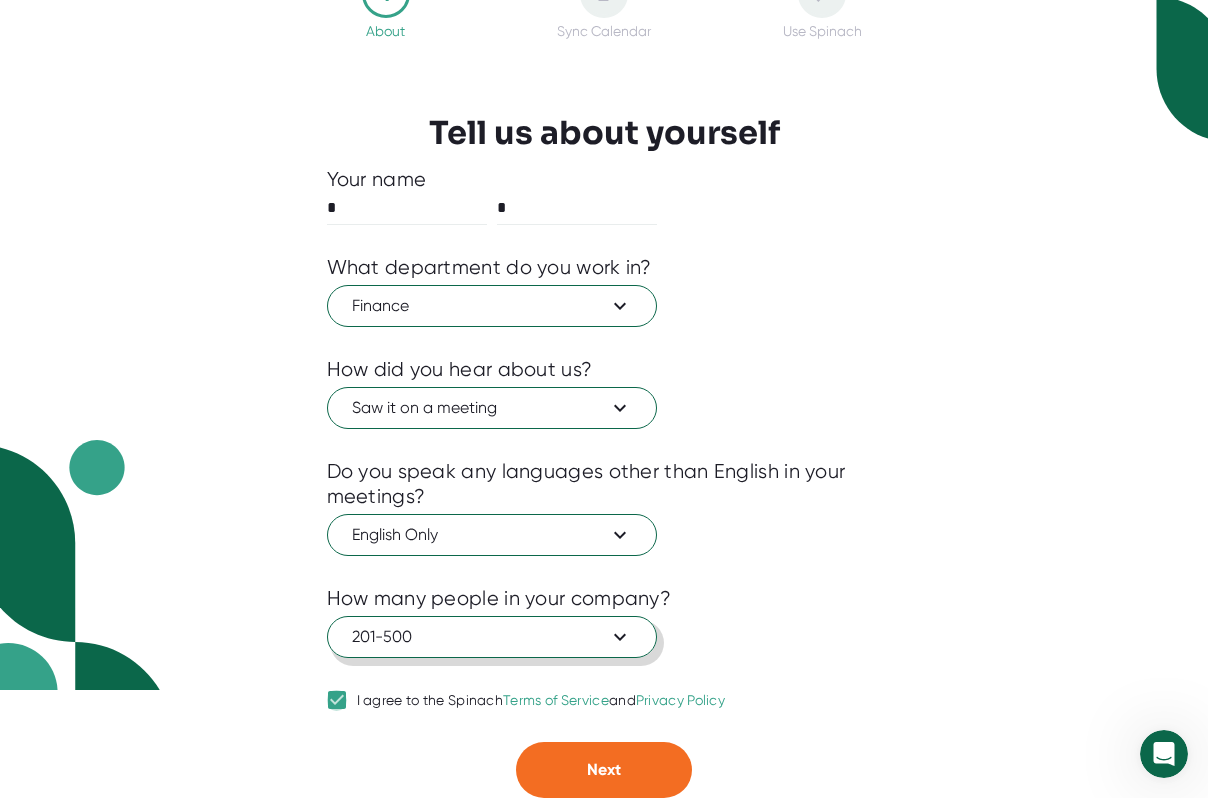 click on "I agree to the Spinach  Terms of Service  and  Privacy Policy" at bounding box center [337, 700] 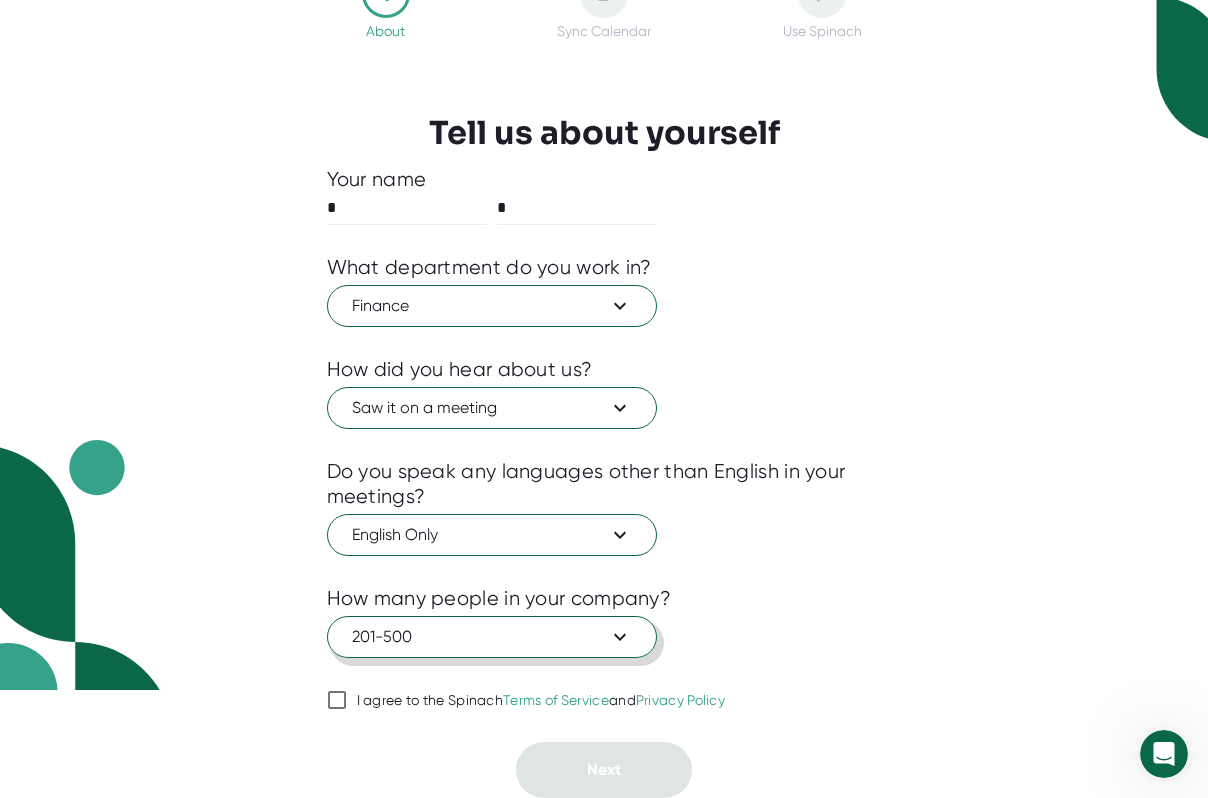click on "I agree to the Spinach  Terms of Service  and  Privacy Policy" at bounding box center (337, 700) 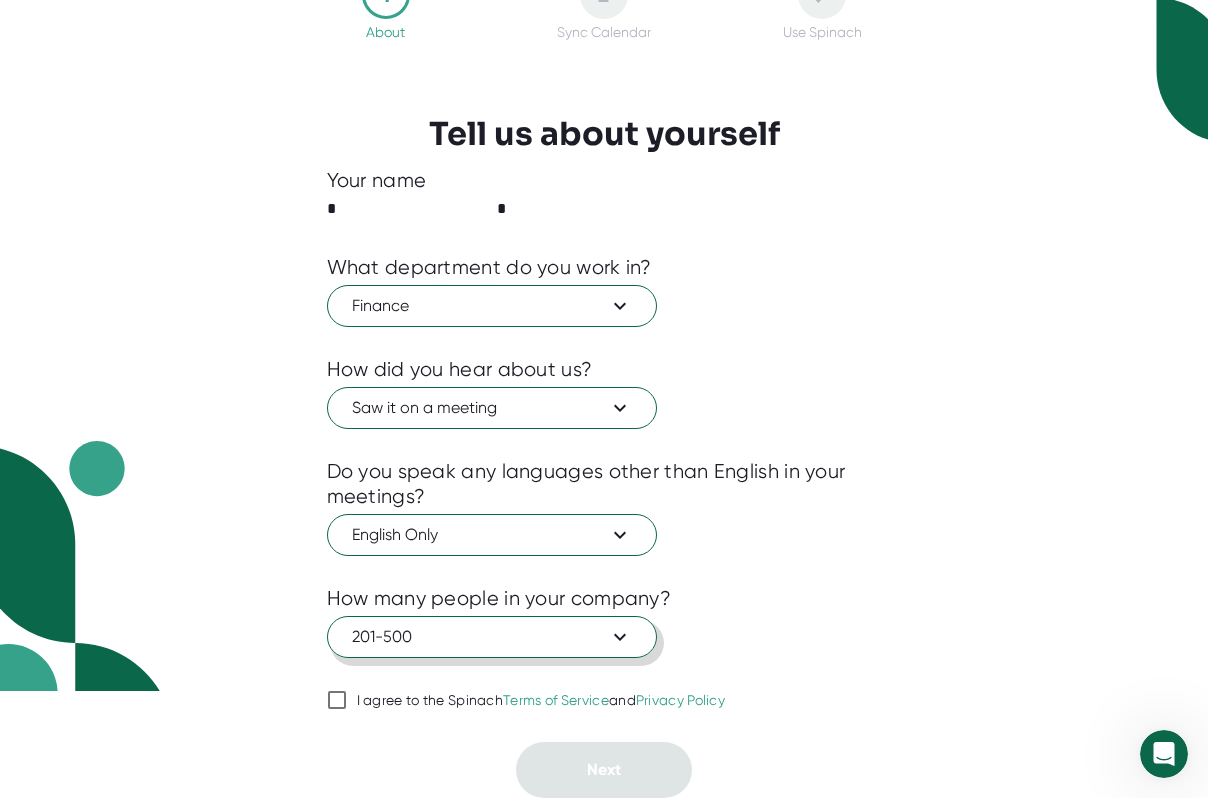 checkbox on "true" 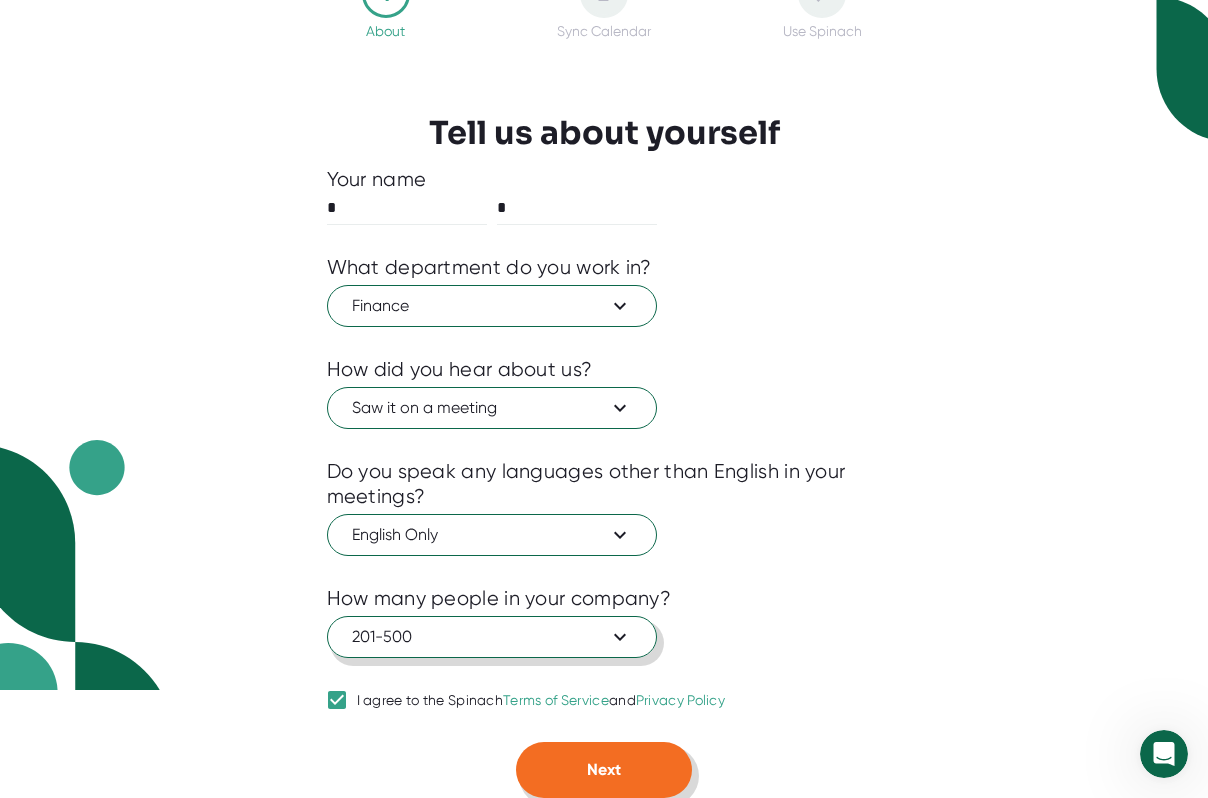 click on "Next" at bounding box center [604, 770] 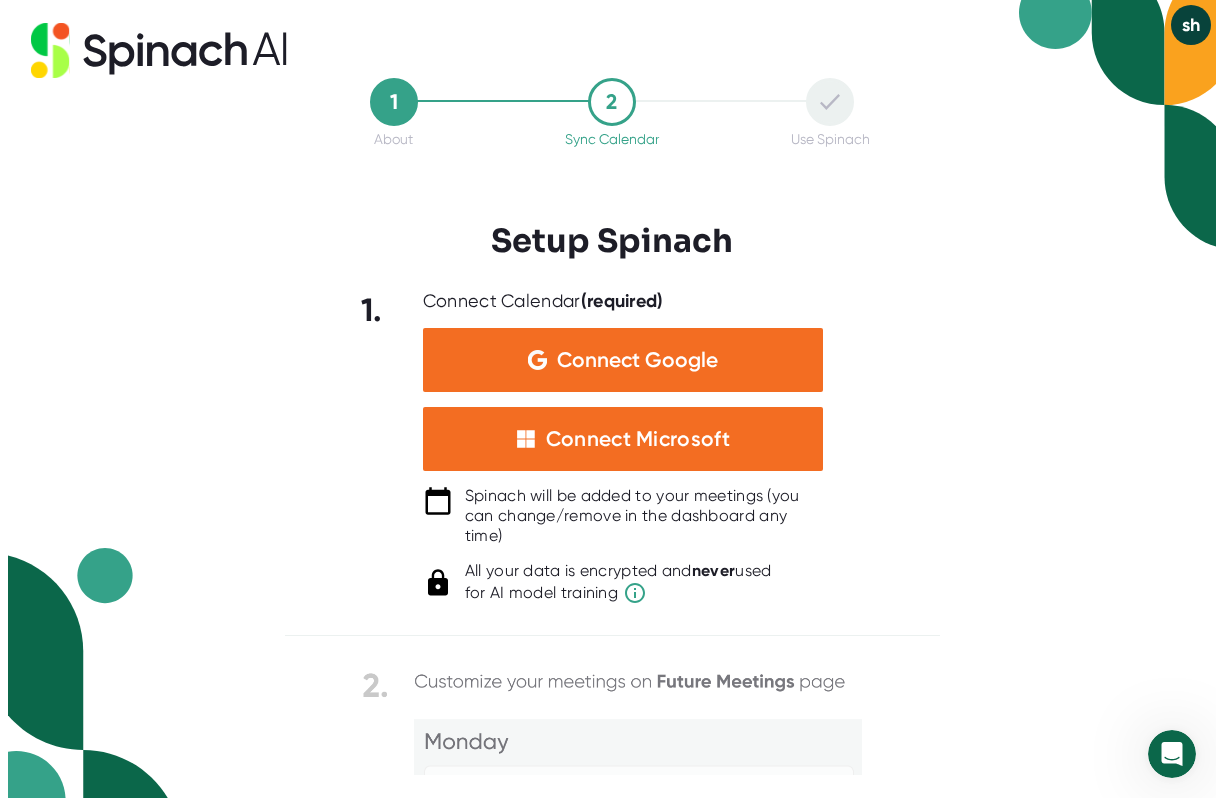 scroll, scrollTop: 0, scrollLeft: 0, axis: both 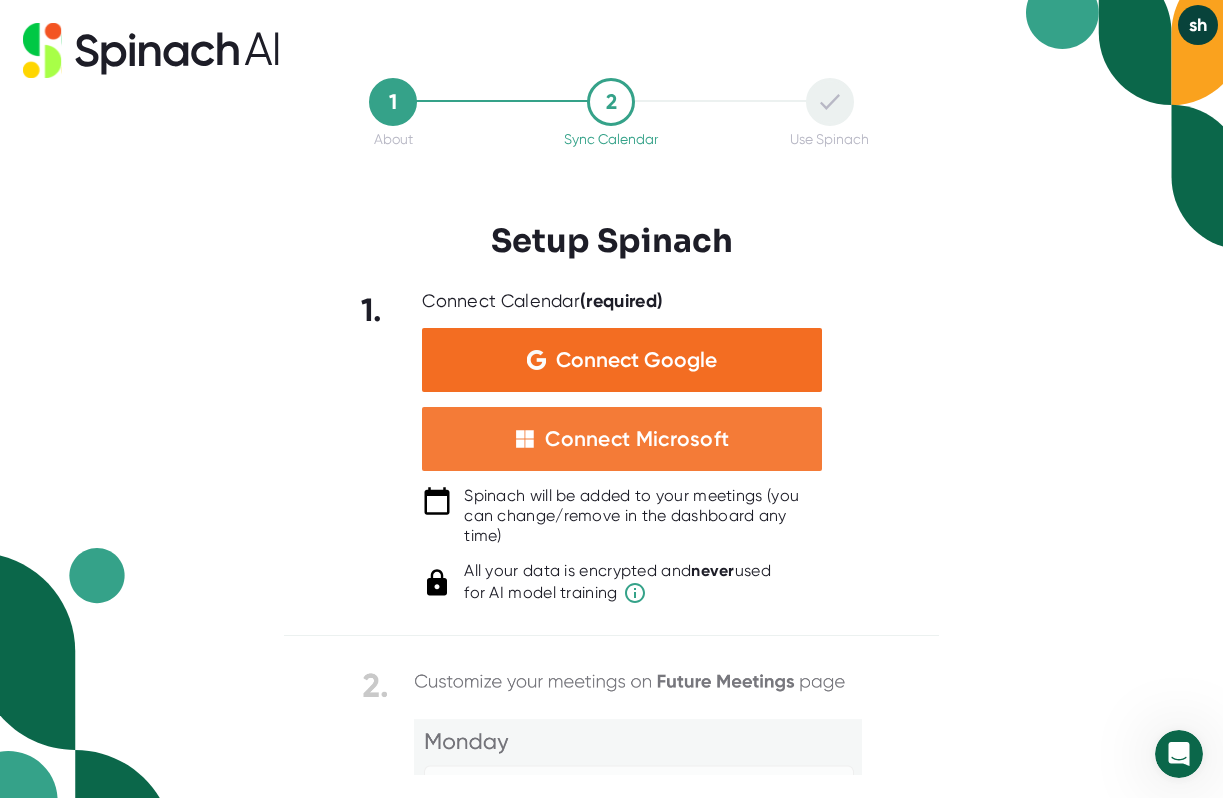 click on "Connect Microsoft" at bounding box center (637, 439) 